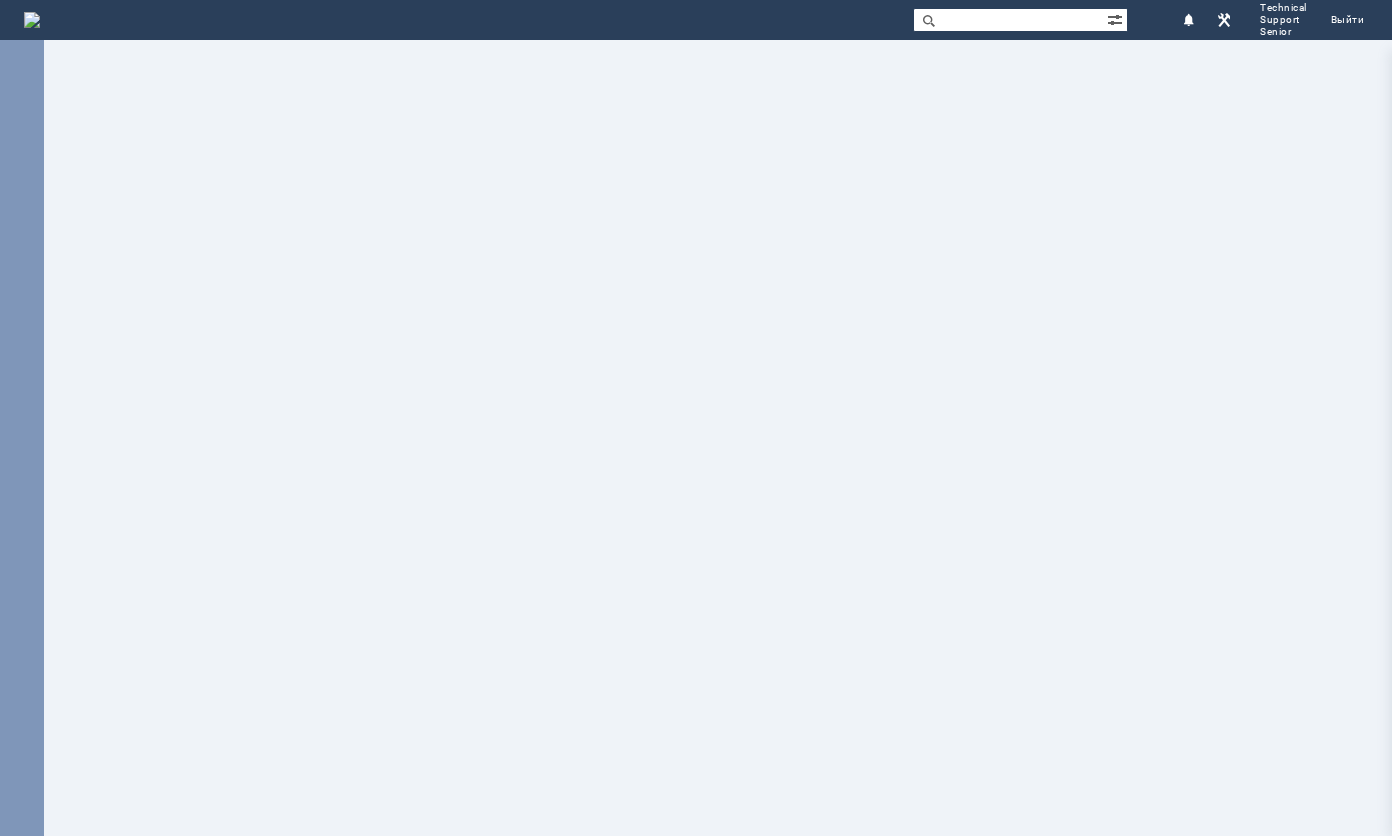 scroll, scrollTop: 0, scrollLeft: 0, axis: both 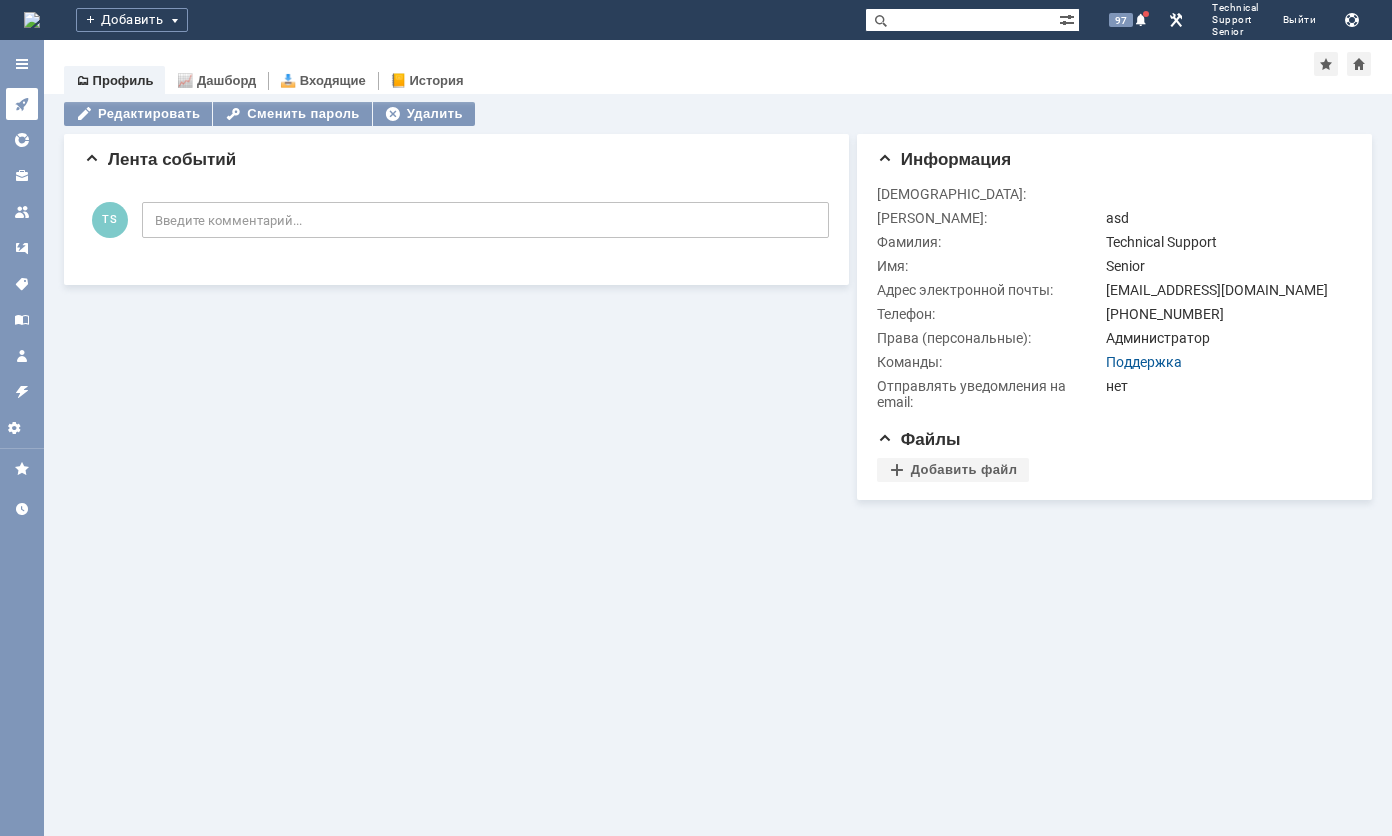 click 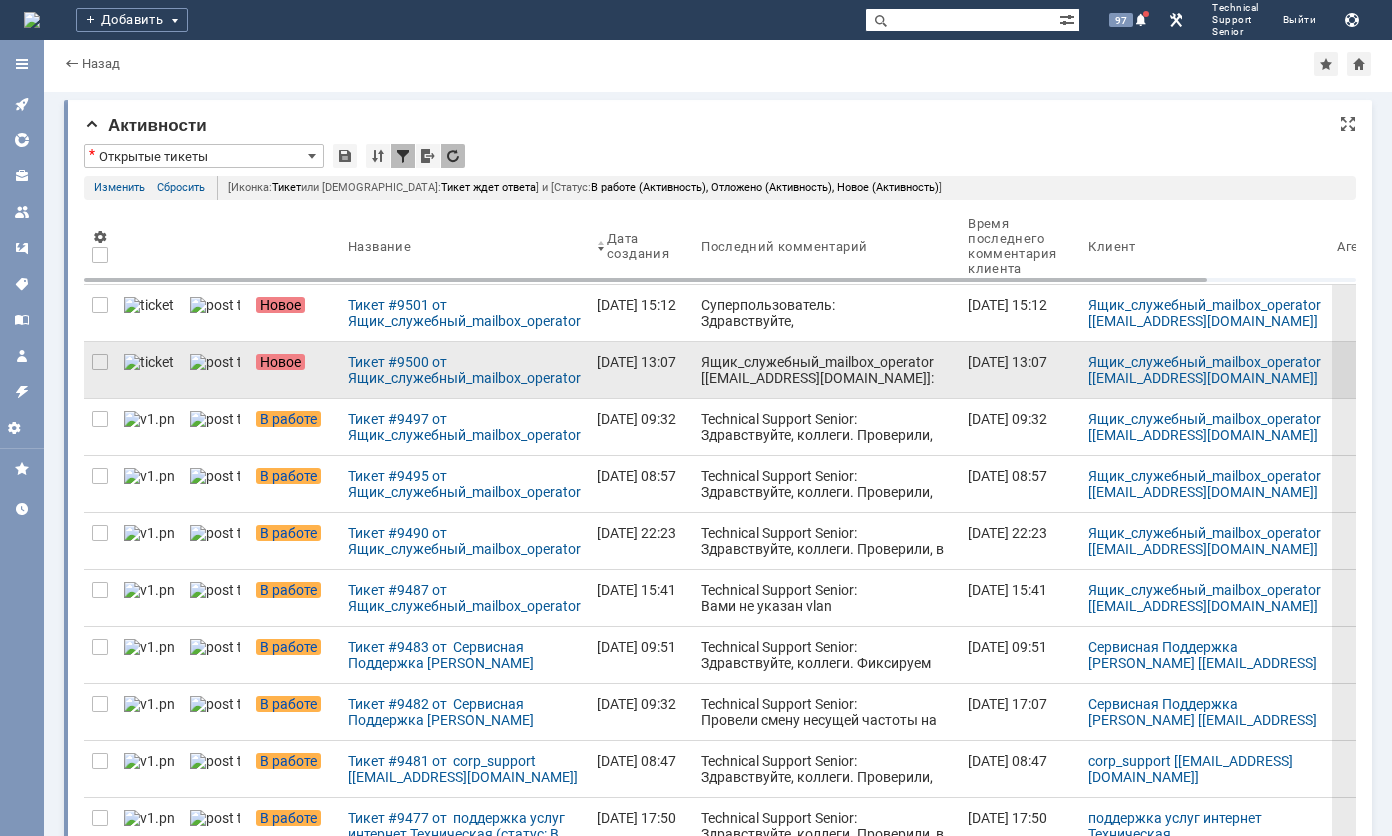 click on "Ящик_служебный_mailbox_operator [[EMAIL_ADDRESS][DOMAIN_NAME]]:
Тема письма: [Ticket] (ERTH-343129) Потери до СО4040 / электролитный проезд 3 / МСК4583944 Текст письма: Добрый день , коллеги .  Просьба продолжить проверку .   ---- [TECHNICAL_ID] PING Statistics ----5000 packets transmitted, 4974 packets received, 0.52% packet loss round-trip min = 6.20ms, avg = 14.9ms, max = 444ms, stddev = 24.8ms ---- [TECHNICAL_ID] PING Statistics ----5000 packets transmitted, 4977 packets received, 0.46% packet loss round-trip min = 8.14ms, avg = 16.4ms, max = 448ms, stddev = 26.3ms -- Sincerely, Technical Department, CJSC «ER-Telecom Holding» Please reference "(ERTH-343129)" or your TT in the subject line of any email message(s) that you send to us regarding this case." at bounding box center (826, 370) 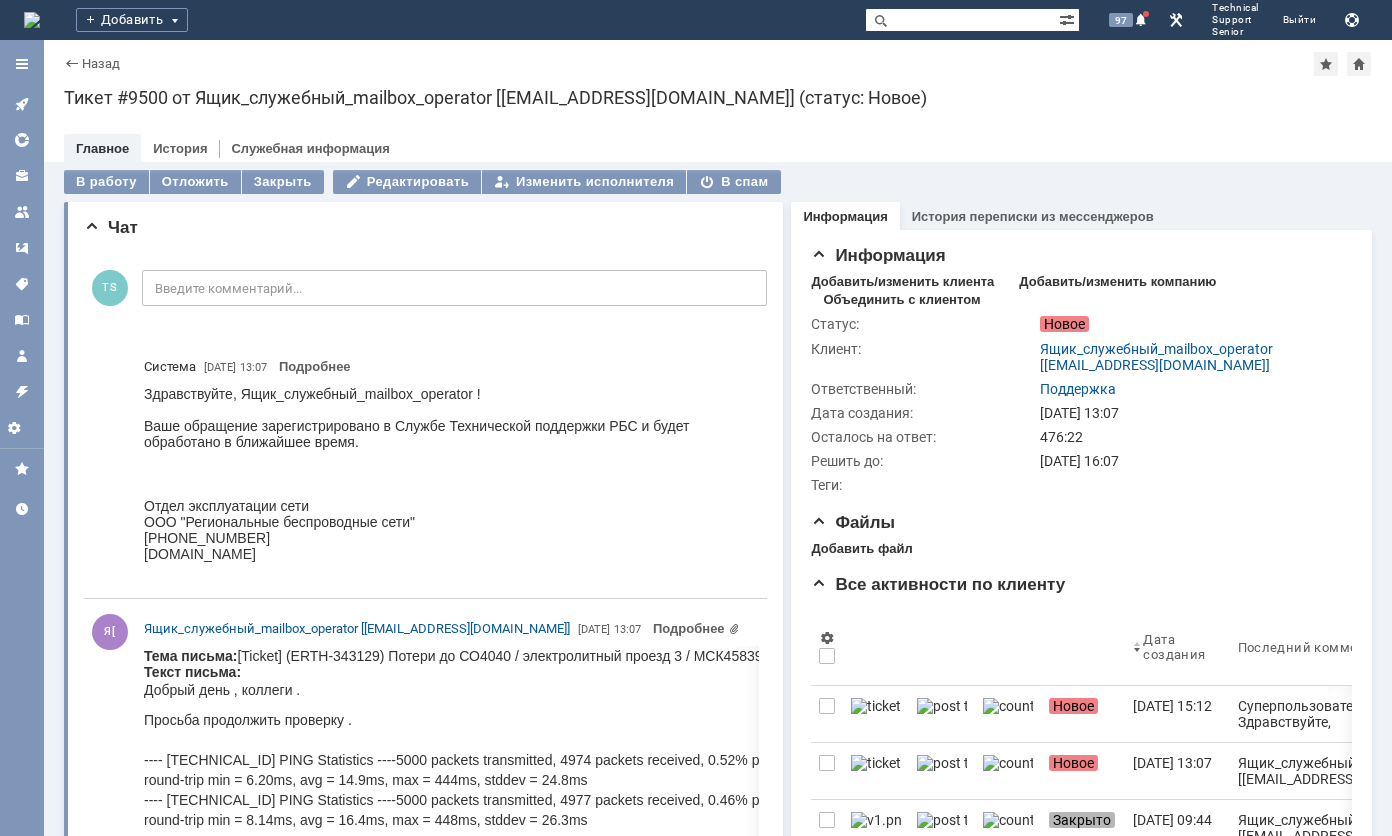 scroll, scrollTop: 0, scrollLeft: 0, axis: both 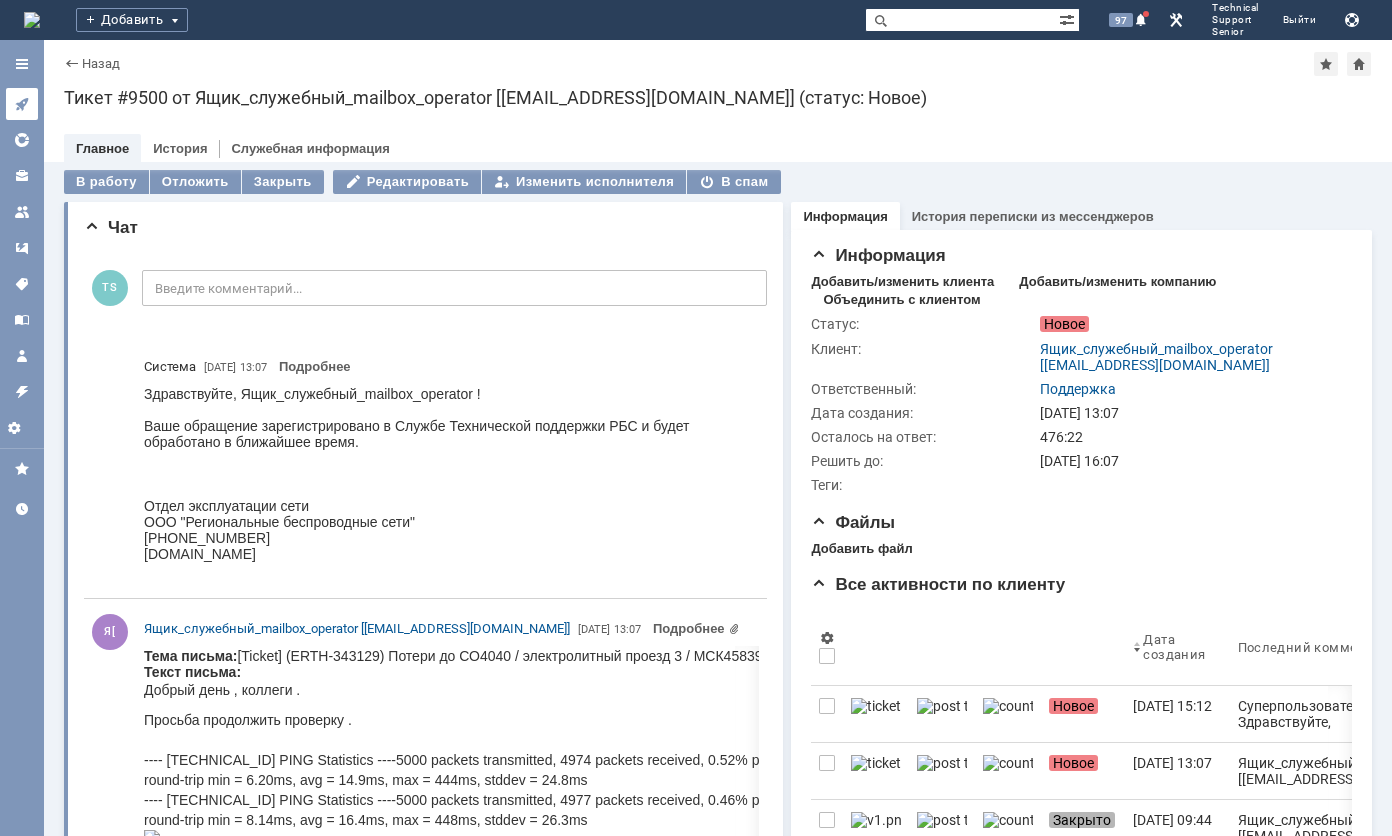 click 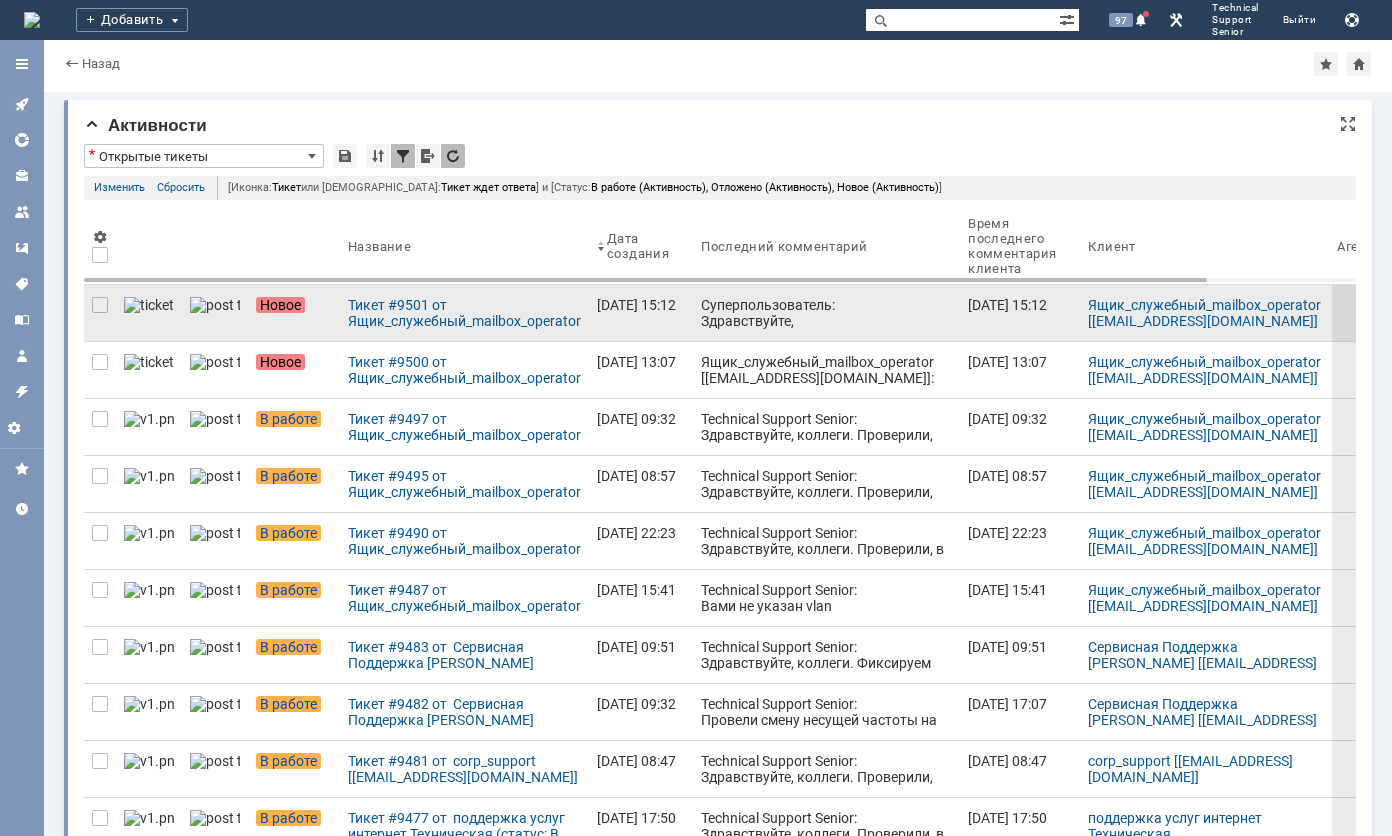 click on "Суперпользователь:
Здравствуйте, Ящик_служебный_mailbox_operator ! Ваше обращение зарегистрировано в Службе Технической поддержки РБС и будет обработано в ближайшее время. Отдел эксплуатации сети ООО "Региональные беспроводные сети"[PHONE_NUMBER] [DOMAIN_NAME]" at bounding box center [826, 369] 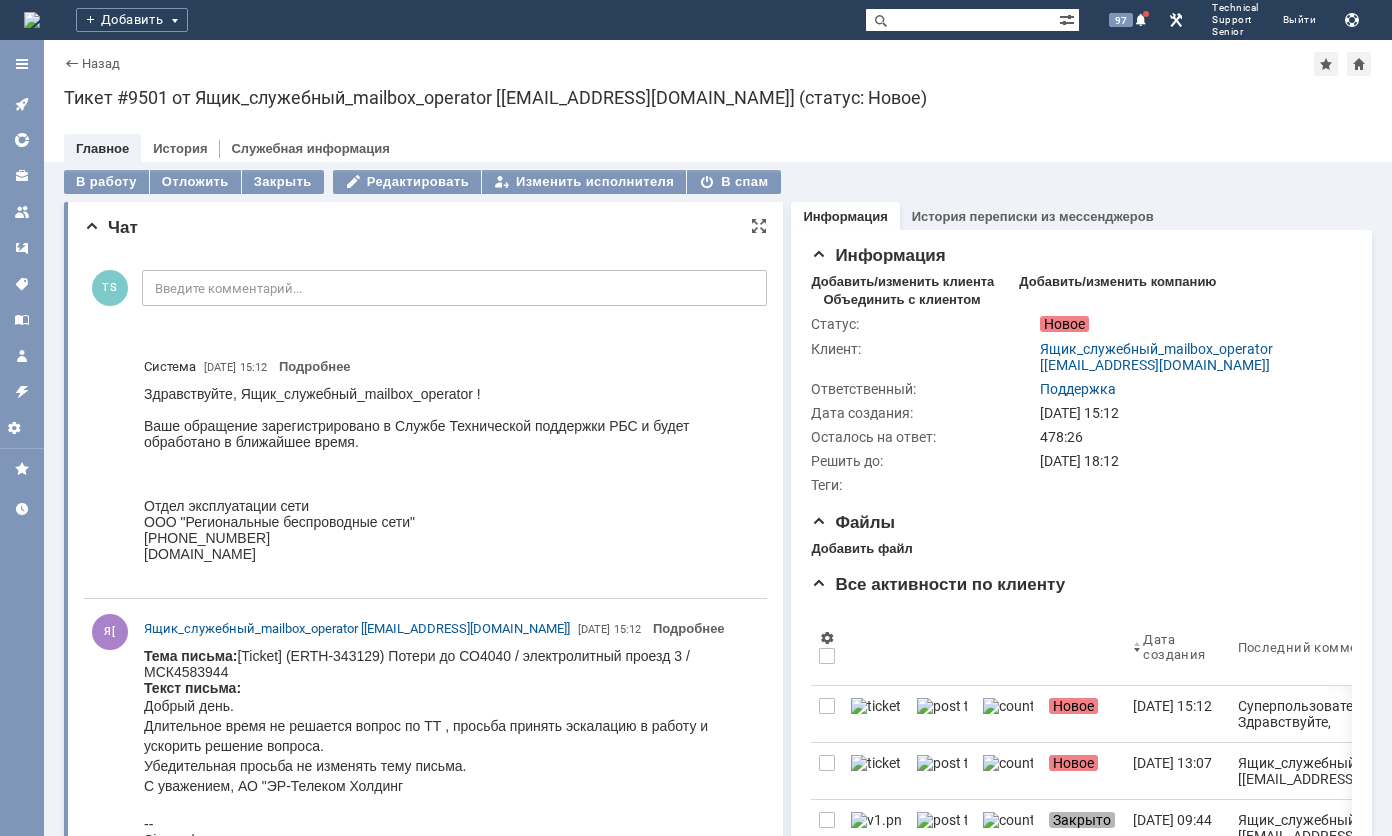 scroll, scrollTop: 0, scrollLeft: 0, axis: both 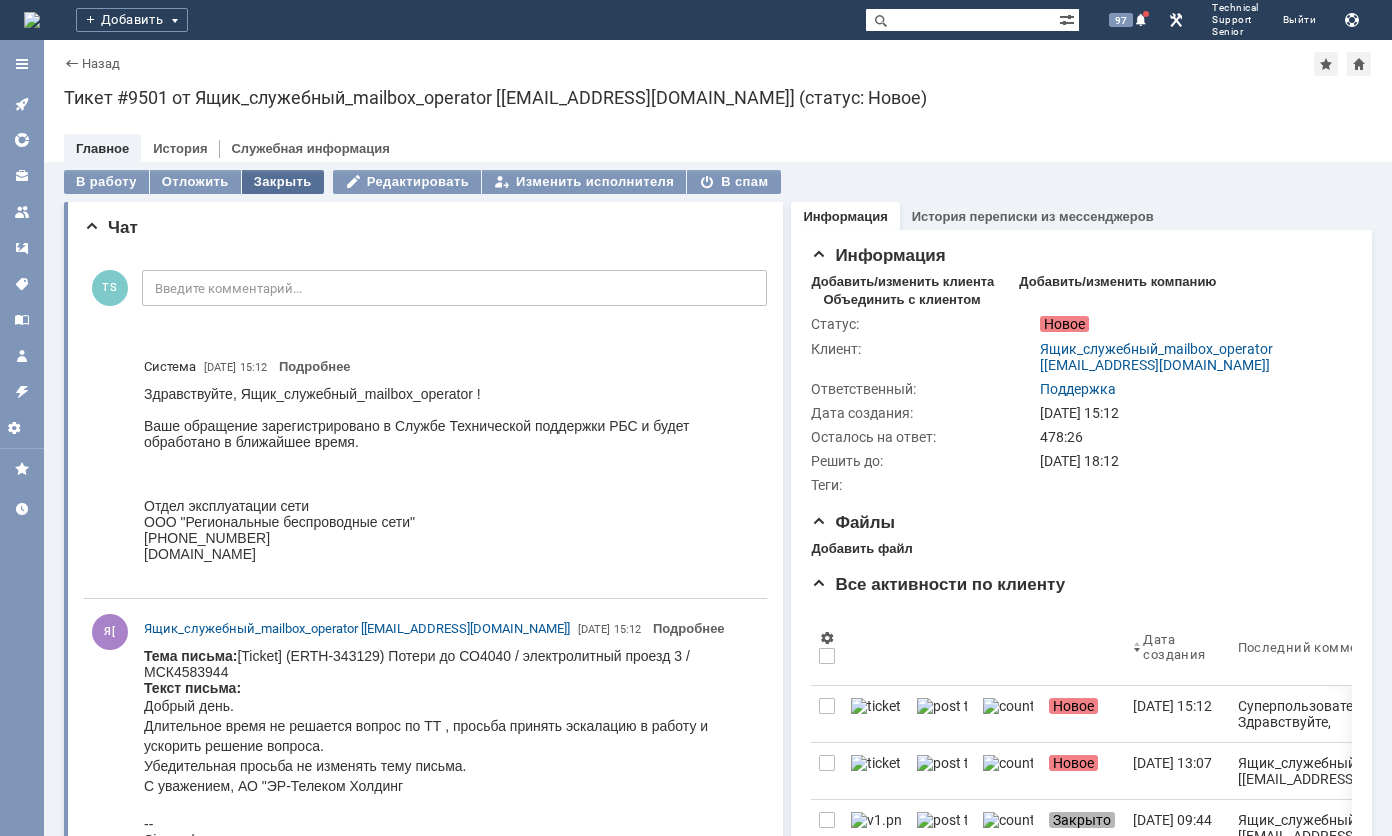 click on "Закрыть" at bounding box center (283, 182) 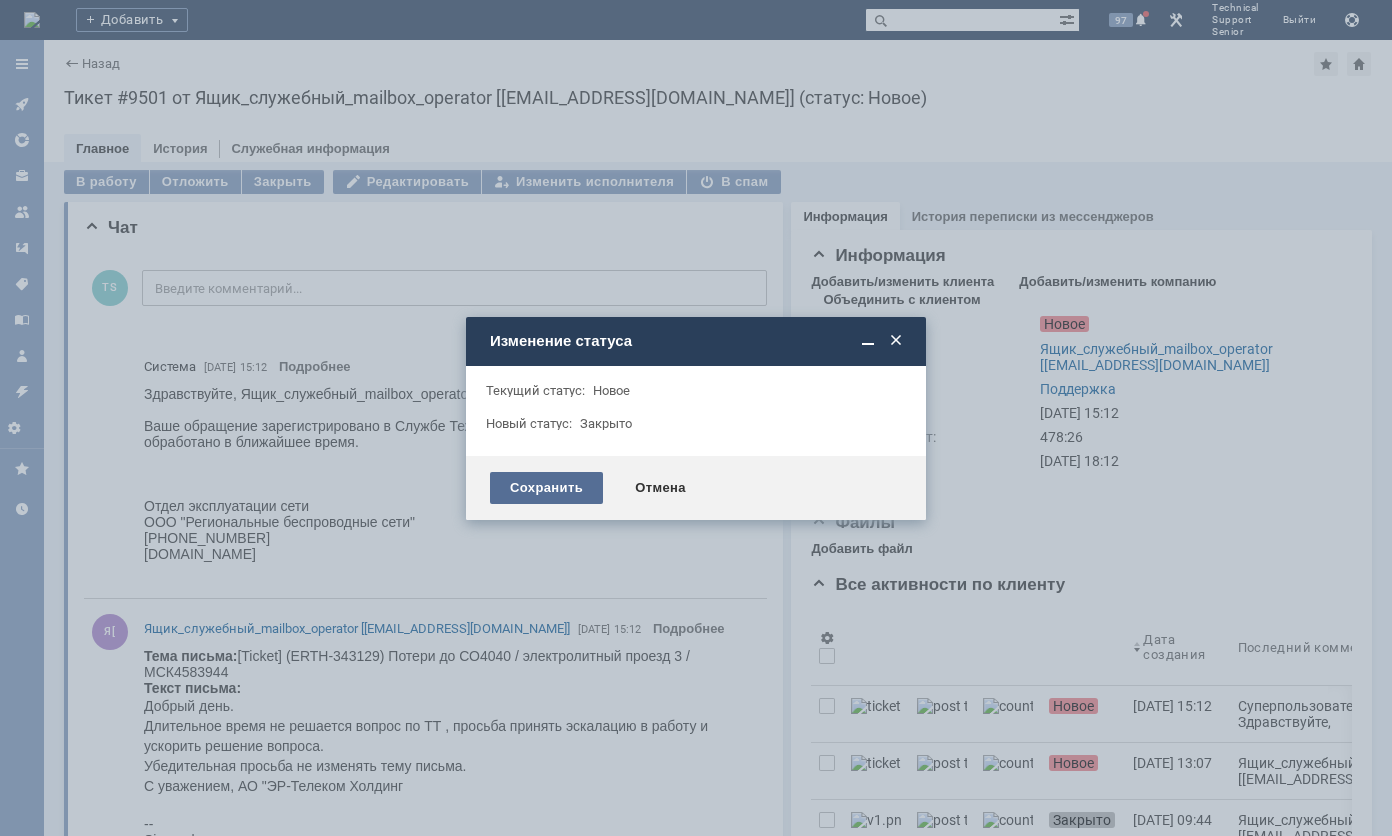 click on "Сохранить" at bounding box center [546, 488] 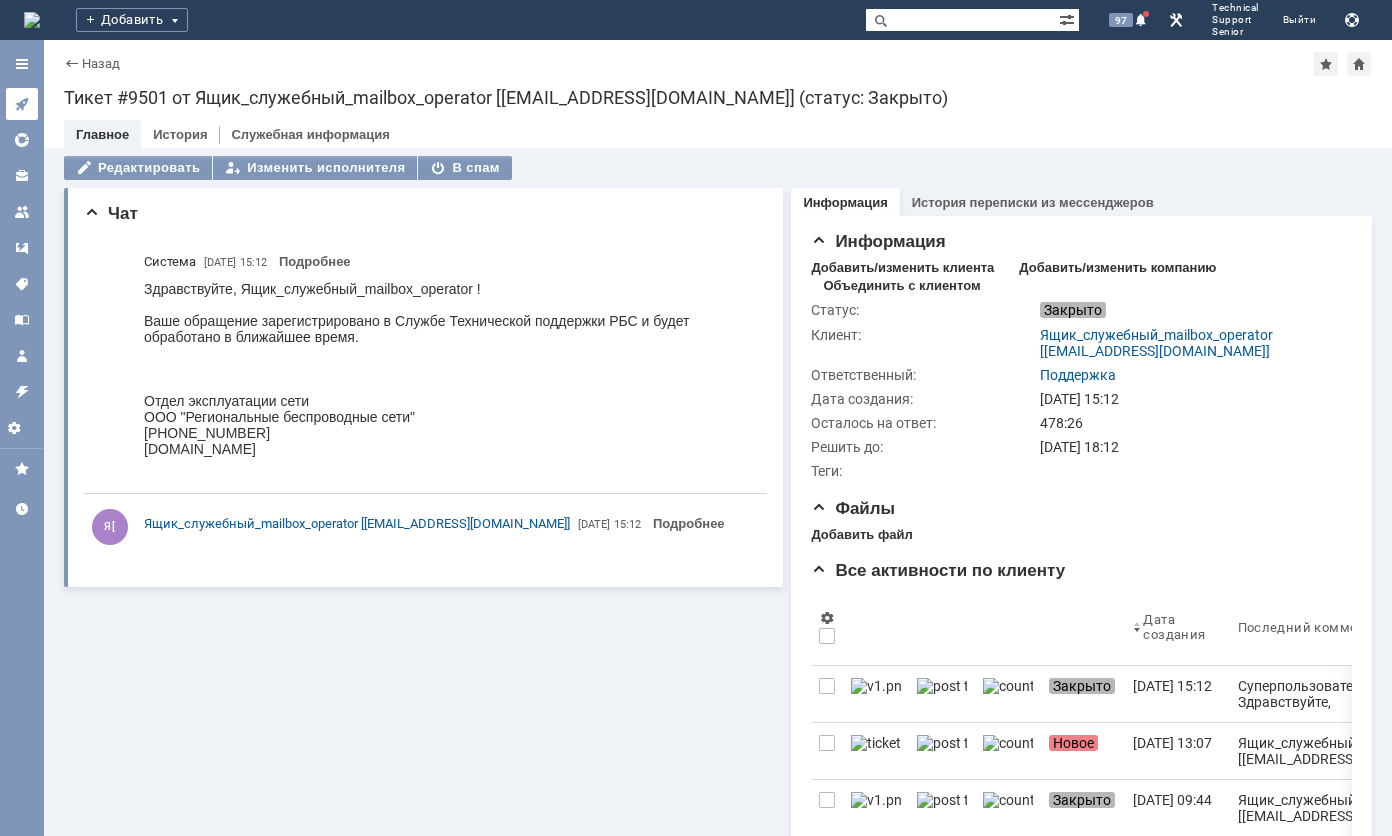 scroll, scrollTop: 0, scrollLeft: 0, axis: both 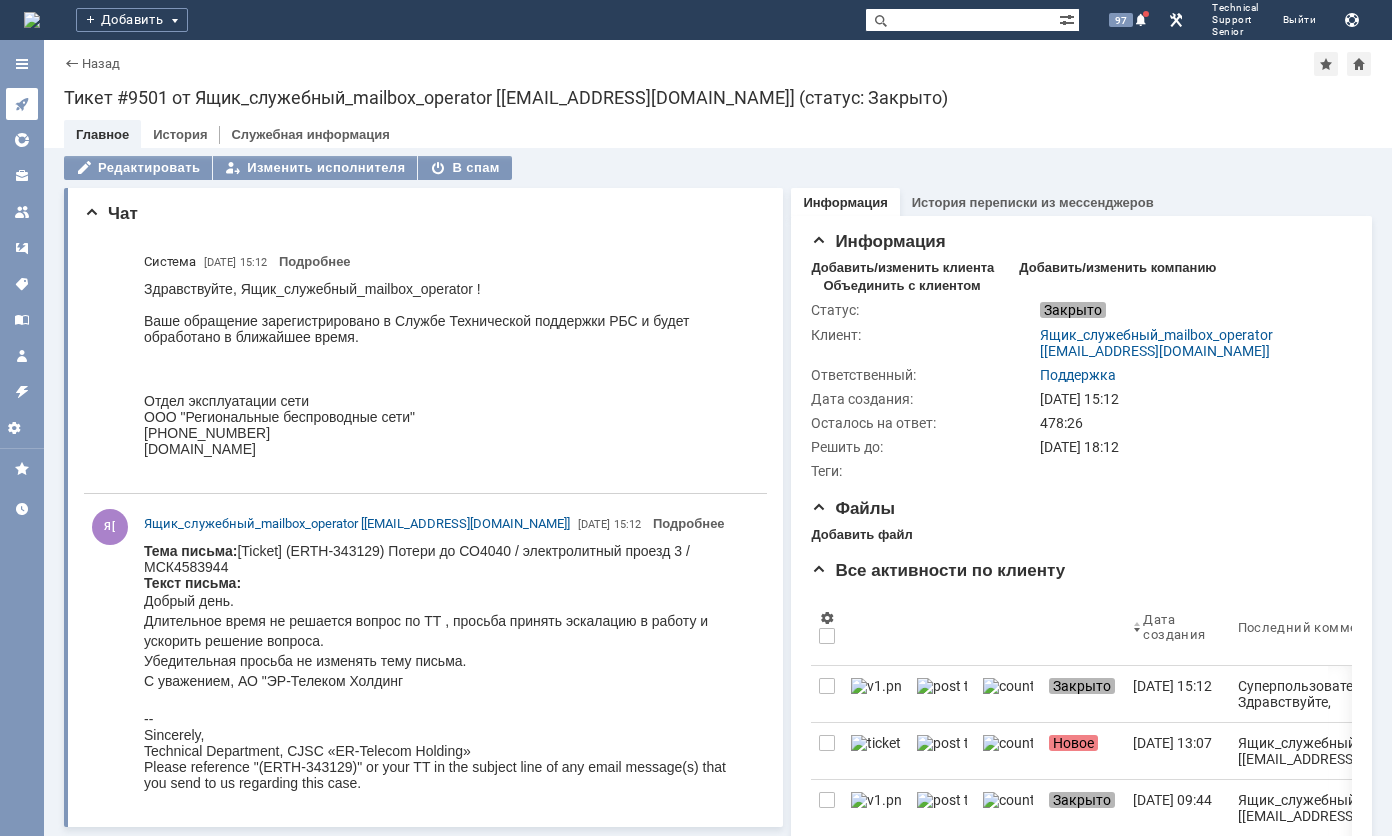 click at bounding box center [22, 104] 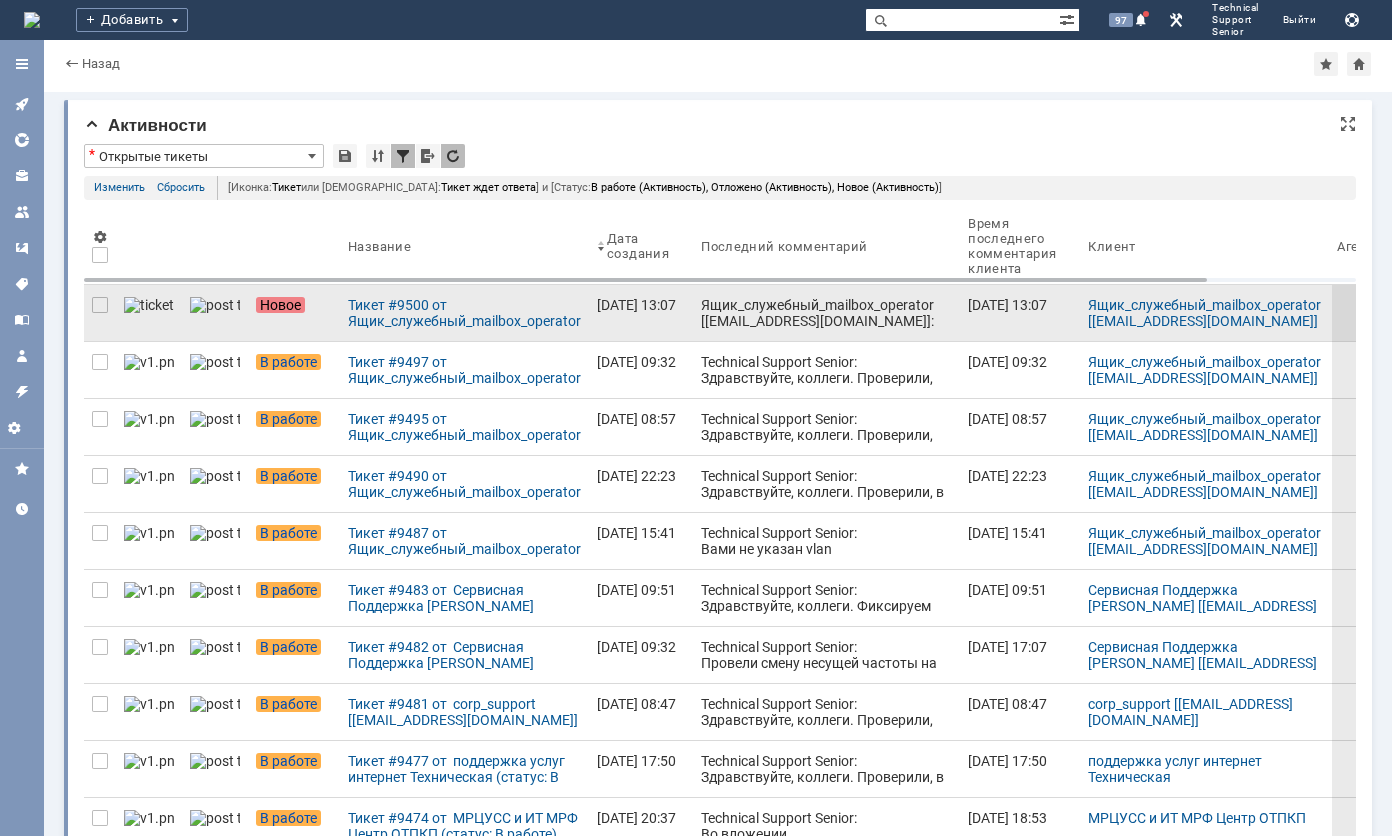 click on "Ящик_служебный_mailbox_operator [[EMAIL_ADDRESS][DOMAIN_NAME]]:
Тема письма: [Ticket] (ERTH-343129) Потери до СО4040 / электролитный проезд 3 / МСК4583944 Текст письма: Добрый день , коллеги .  Просьба продолжить проверку .   ---- [TECHNICAL_ID] PING Statistics ----5000 packets transmitted, 4974 packets received, 0.52% packet loss round-trip min = 6.20ms, avg = 14.9ms, max = 444ms, stddev = 24.8ms ---- [TECHNICAL_ID] PING Statistics ----5000 packets transmitted, 4977 packets received, 0.46% packet loss round-trip min = 8.14ms, avg = 16.4ms, max = 448ms, stddev = 26.3ms -- Sincerely, Technical Department, CJSC «ER-Telecom Holding» Please reference "(ERTH-343129)" or your TT in the subject line of any email message(s) that you send to us regarding this case." at bounding box center [826, 313] 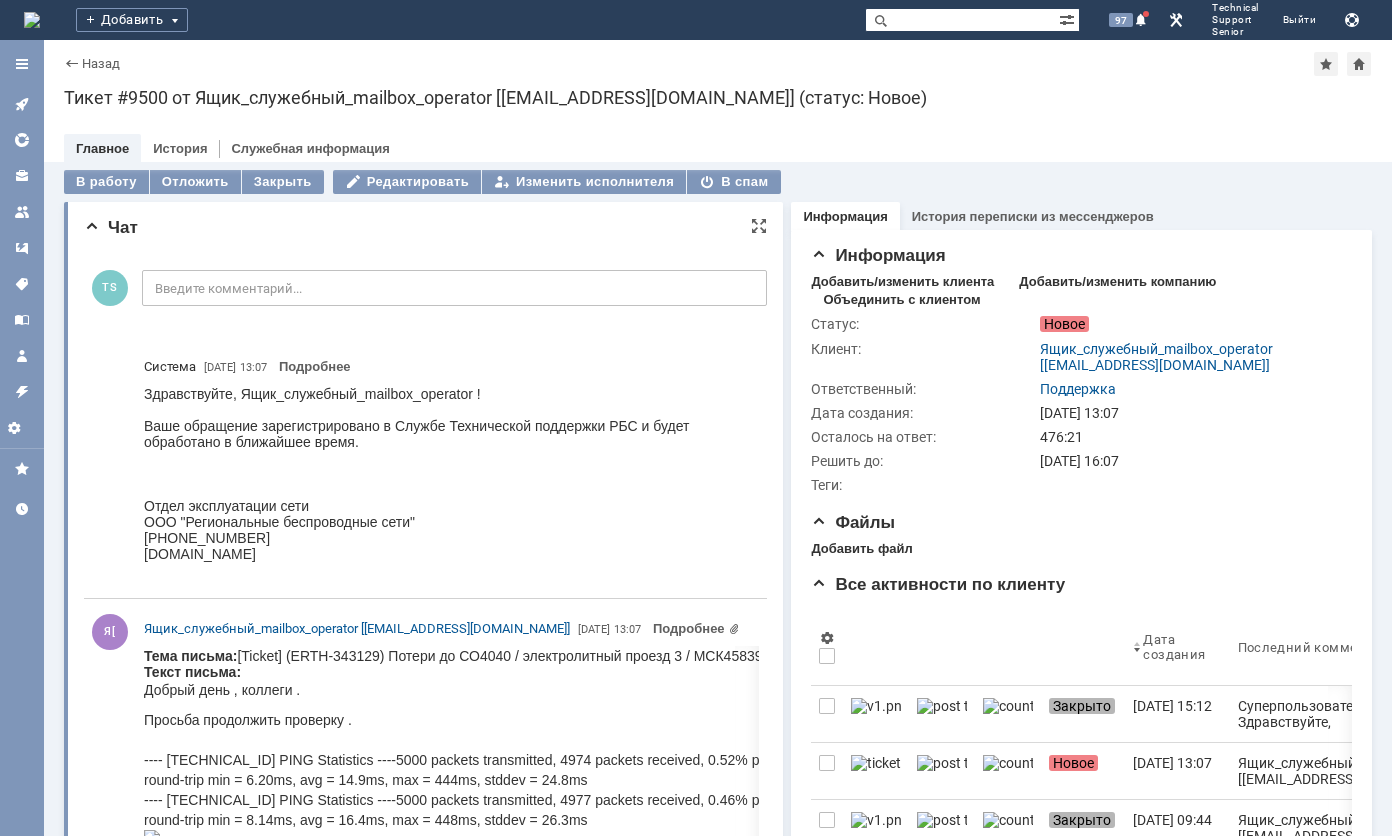 scroll, scrollTop: 0, scrollLeft: 0, axis: both 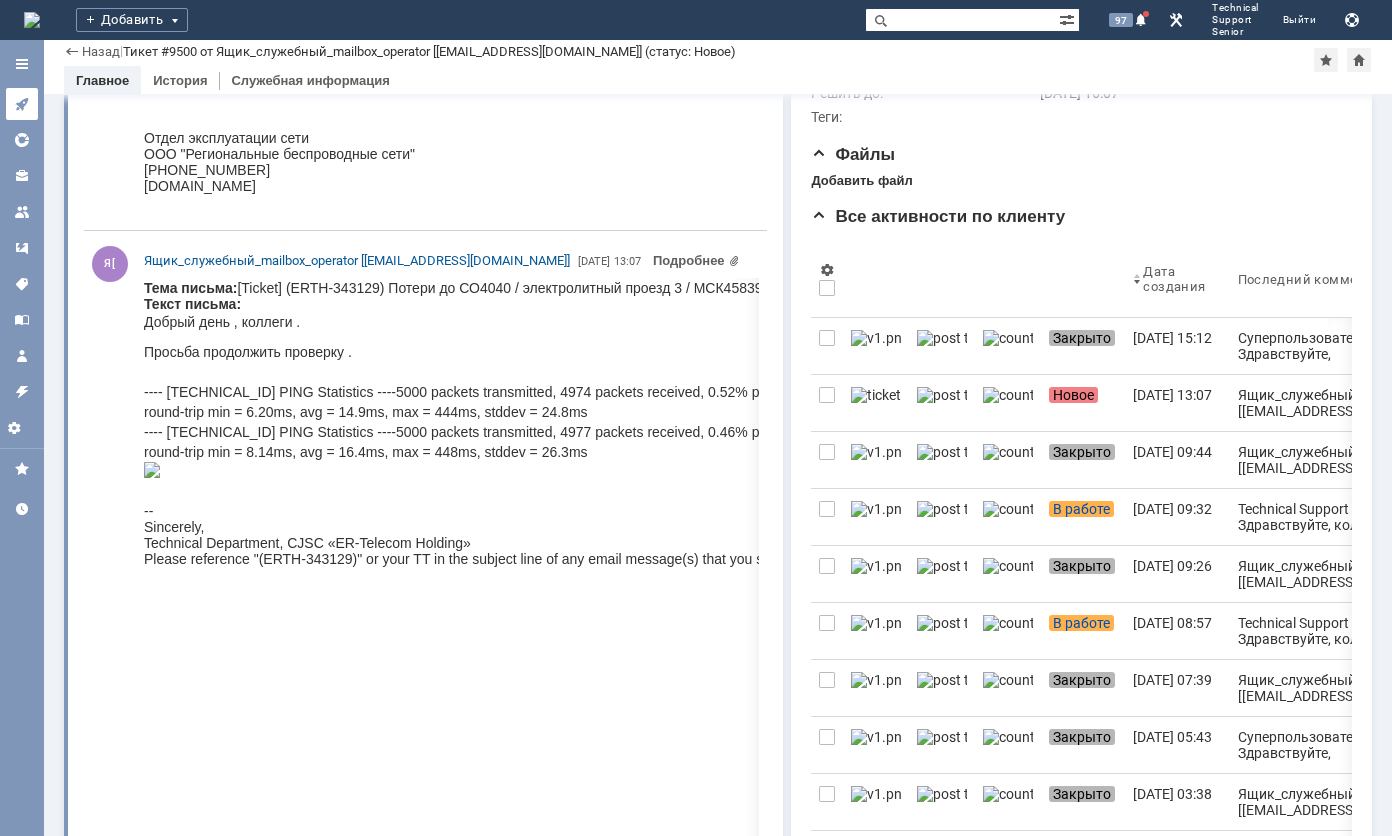 click 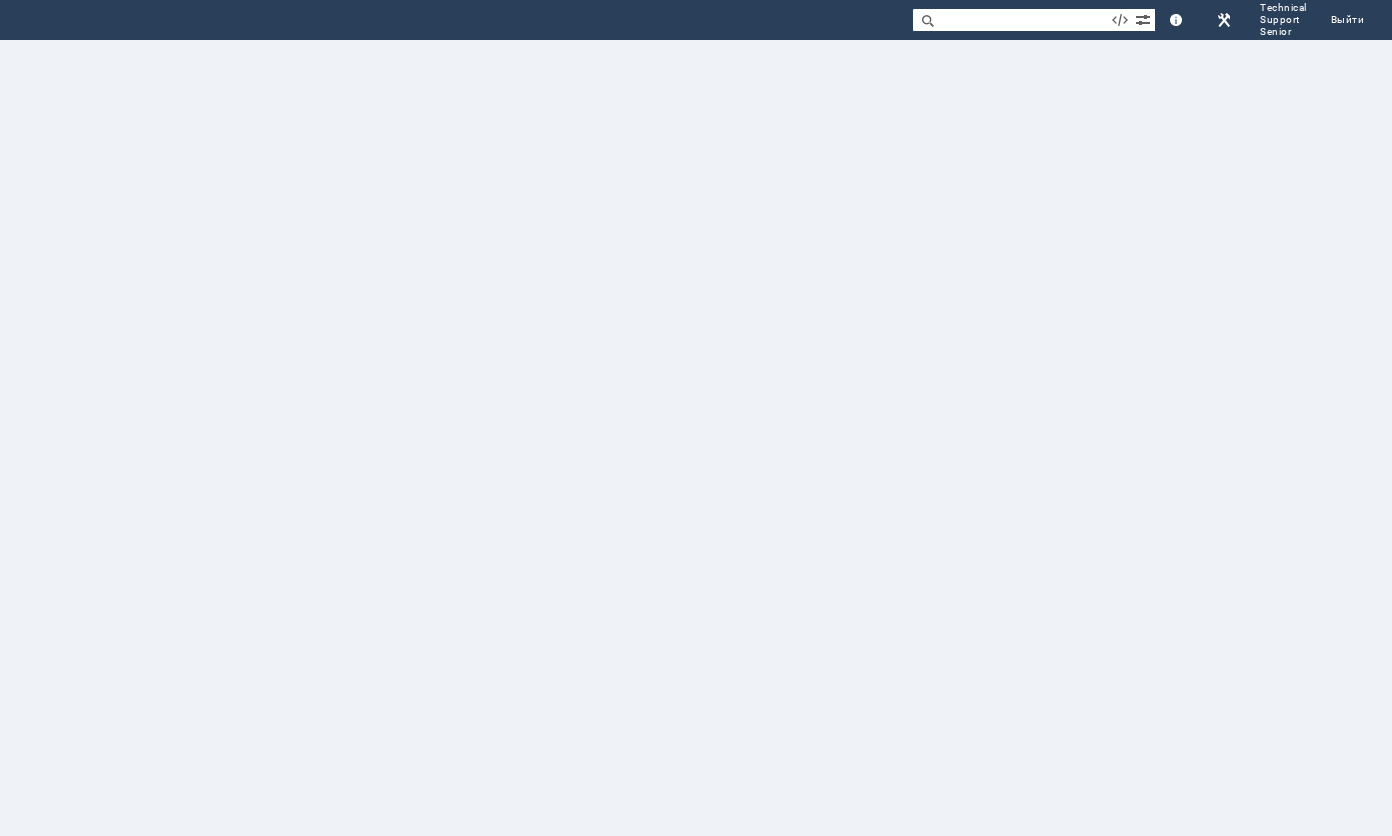 scroll, scrollTop: 0, scrollLeft: 0, axis: both 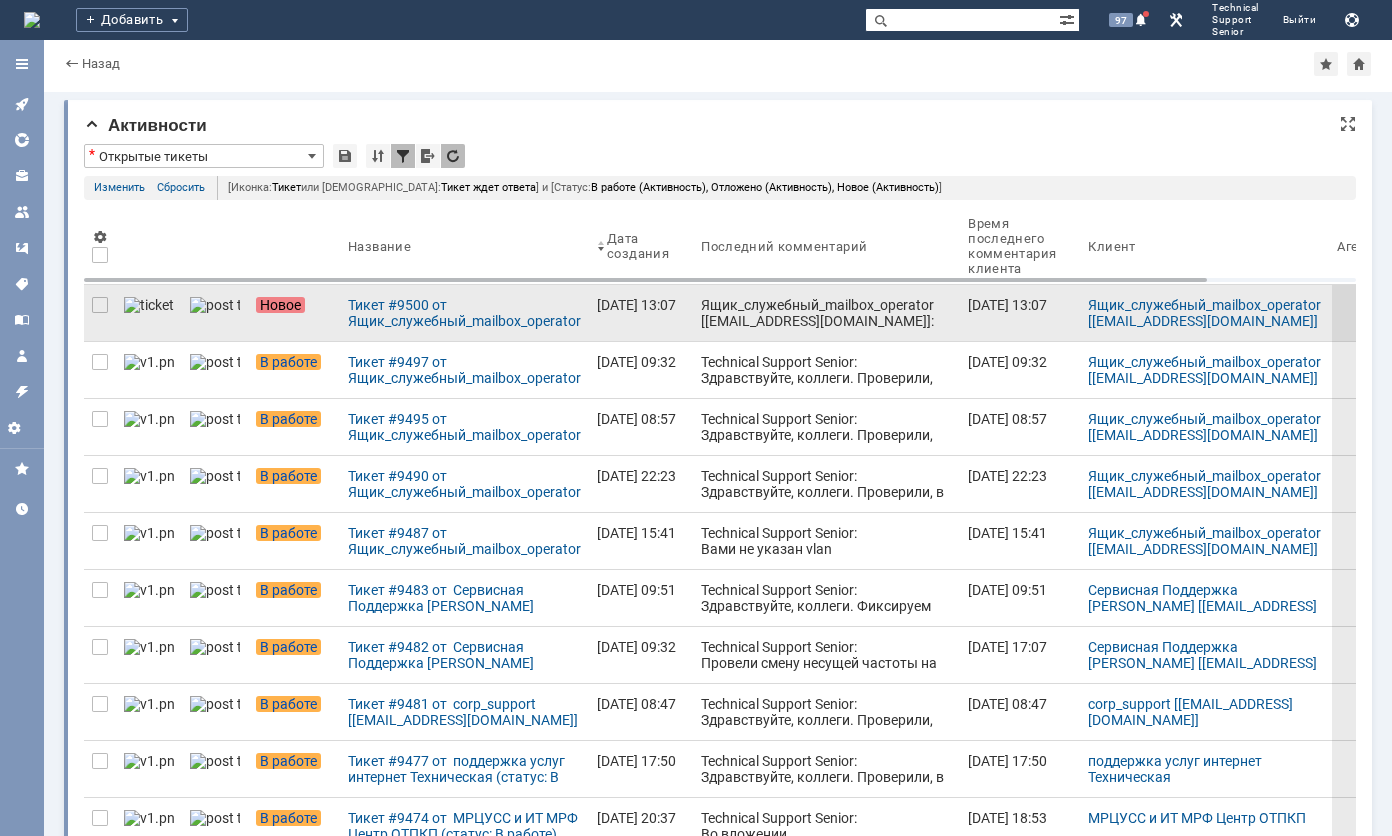 click on "Ящик_служебный_mailbox_operator [[EMAIL_ADDRESS][DOMAIN_NAME]]:
Тема письма: [Ticket] (ERTH-343129) Потери до СО4040 / электролитный проезд 3 / МСК4583944 Текст письма: Добрый день , коллеги .  Просьба продолжить проверку .   ---- [TECHNICAL_ID] PING Statistics ----5000 packets transmitted, 4974 packets received, 0.52% packet loss round-trip min = 6.20ms, avg = 14.9ms, max = 444ms, stddev = 24.8ms ---- [TECHNICAL_ID] PING Statistics ----5000 packets transmitted, 4977 packets received, 0.46% packet loss round-trip min = 8.14ms, avg = 16.4ms, max = 448ms, stddev = 26.3ms -- Sincerely, Technical Department, CJSC «ER-Telecom Holding» Please reference "(ERTH-343129)" or your TT in the subject line of any email message(s) that you send to us regarding this case." at bounding box center (826, 473) 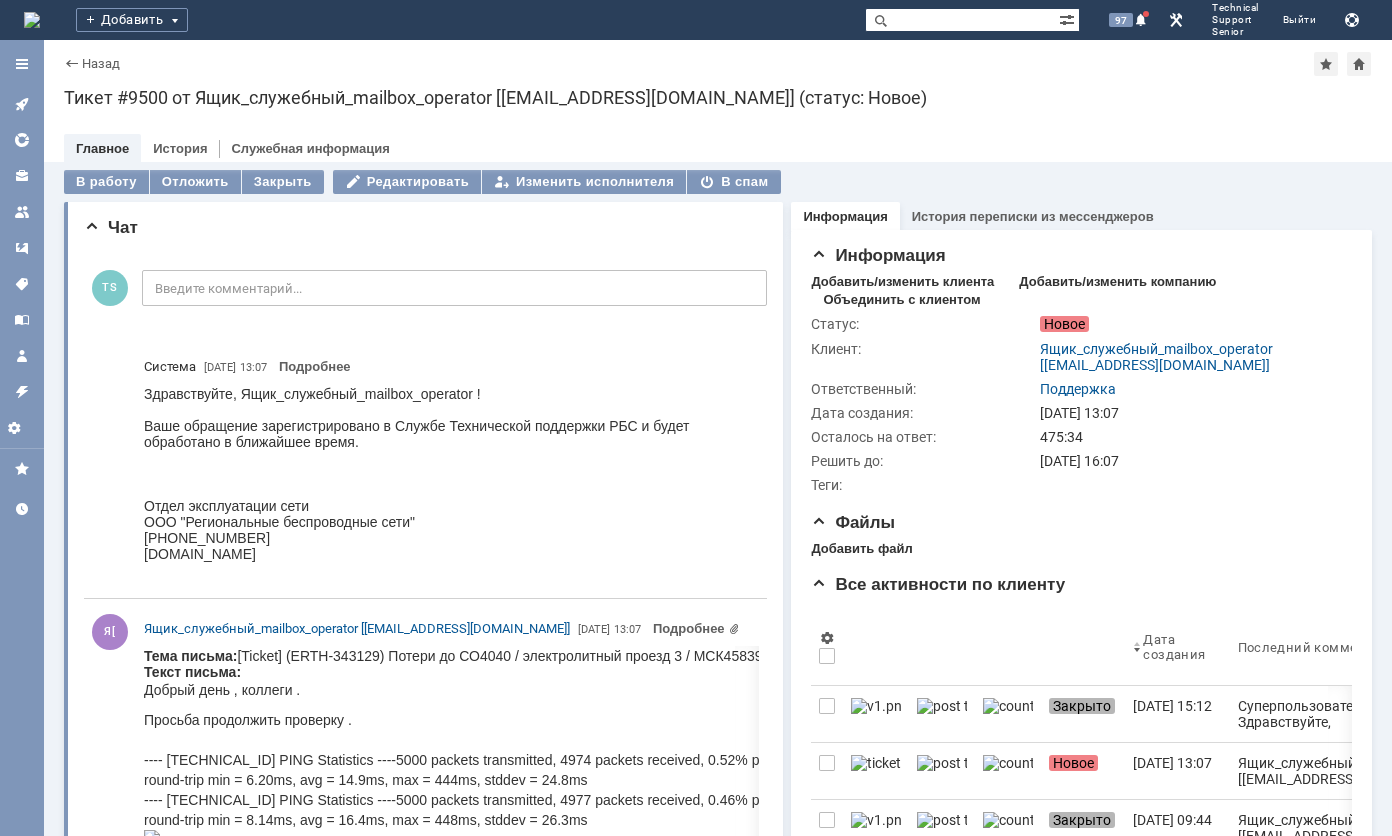 scroll, scrollTop: 0, scrollLeft: 0, axis: both 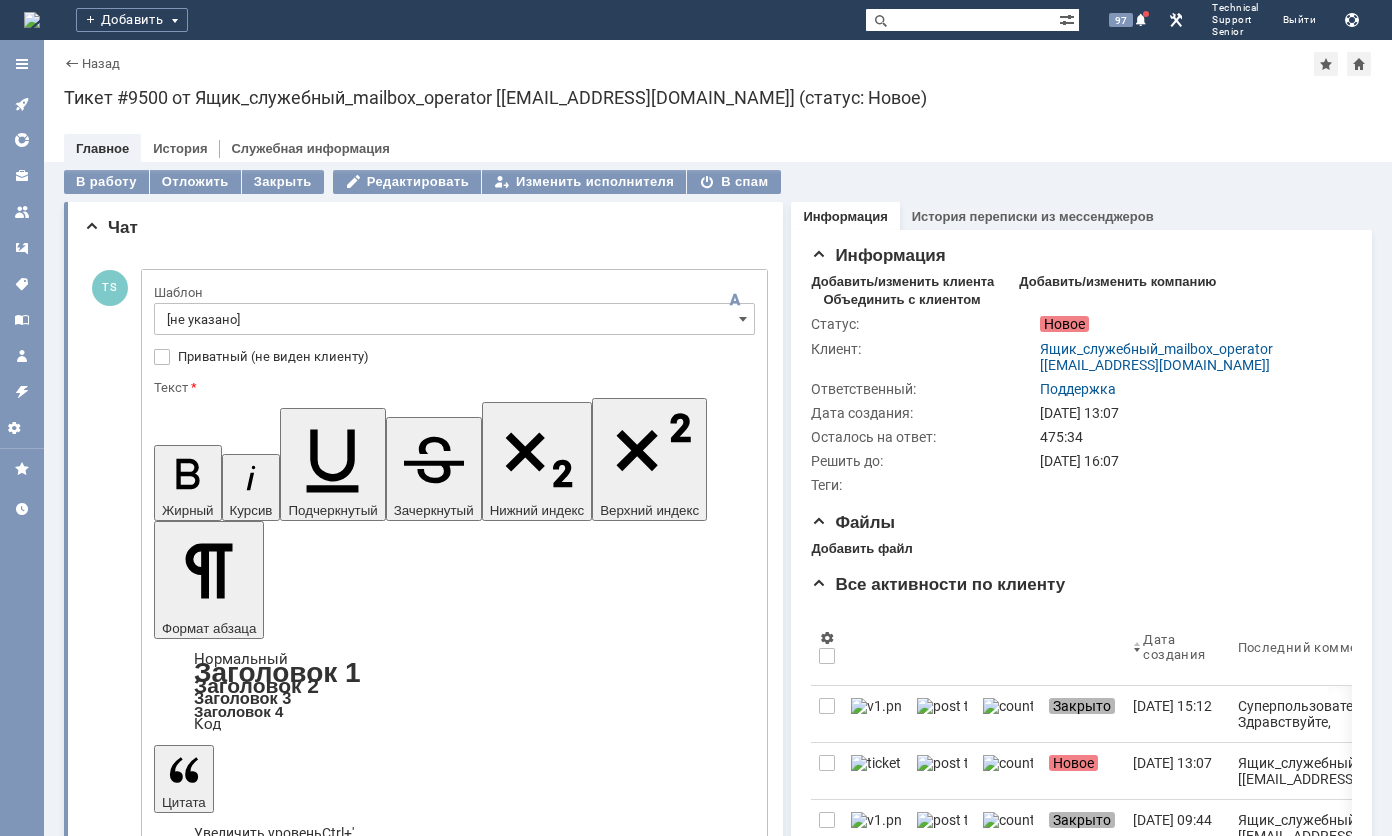 click at bounding box center [317, 4864] 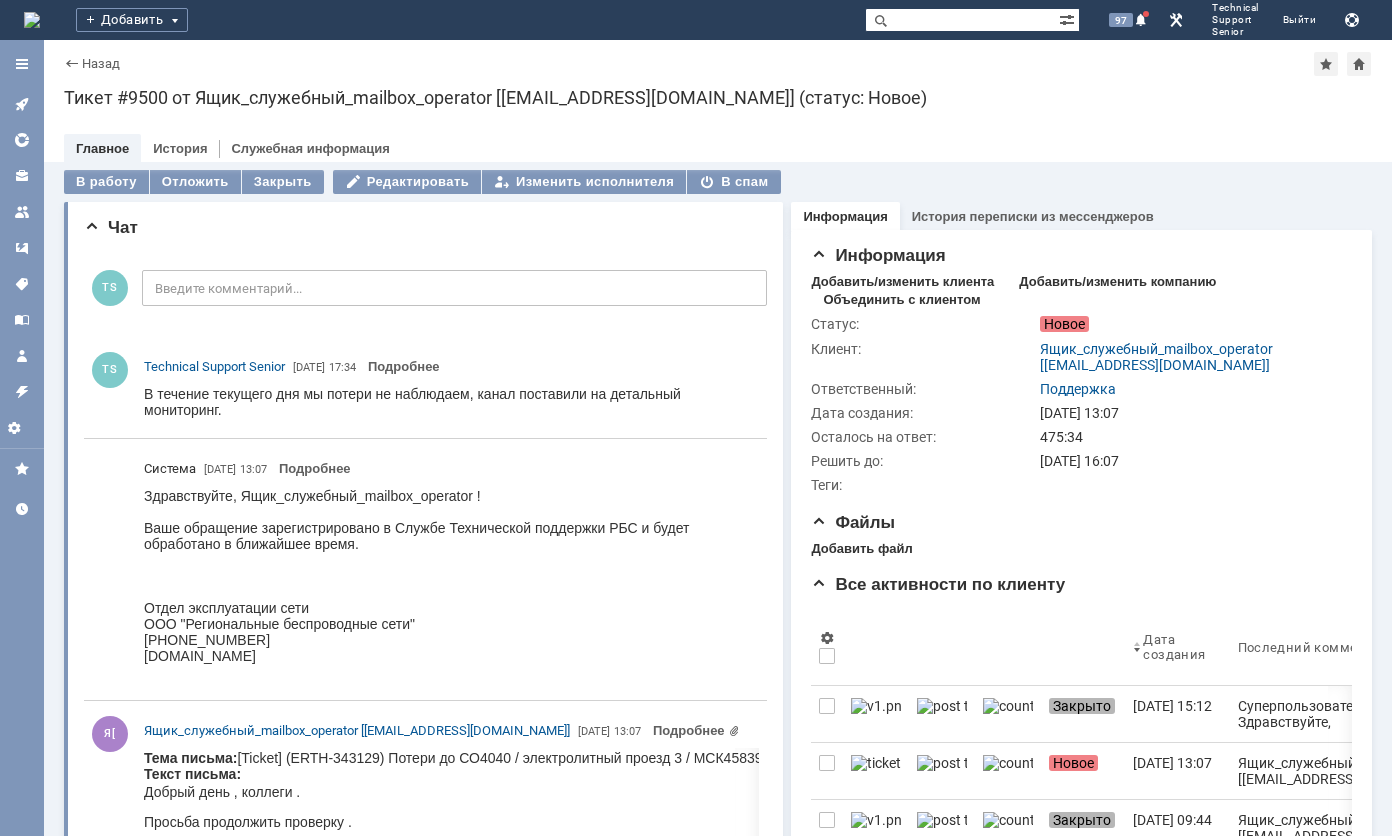 scroll, scrollTop: 0, scrollLeft: 0, axis: both 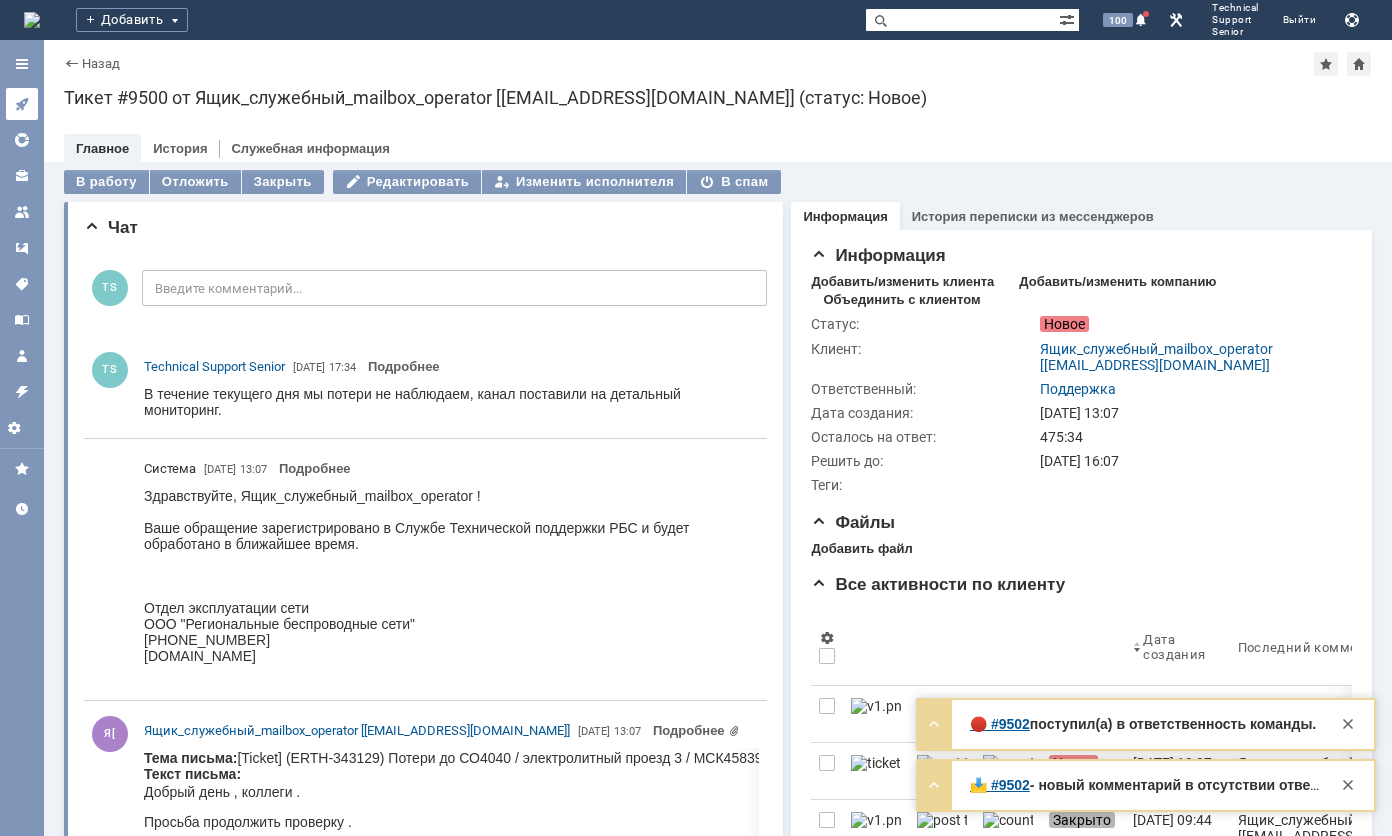 click at bounding box center (22, 104) 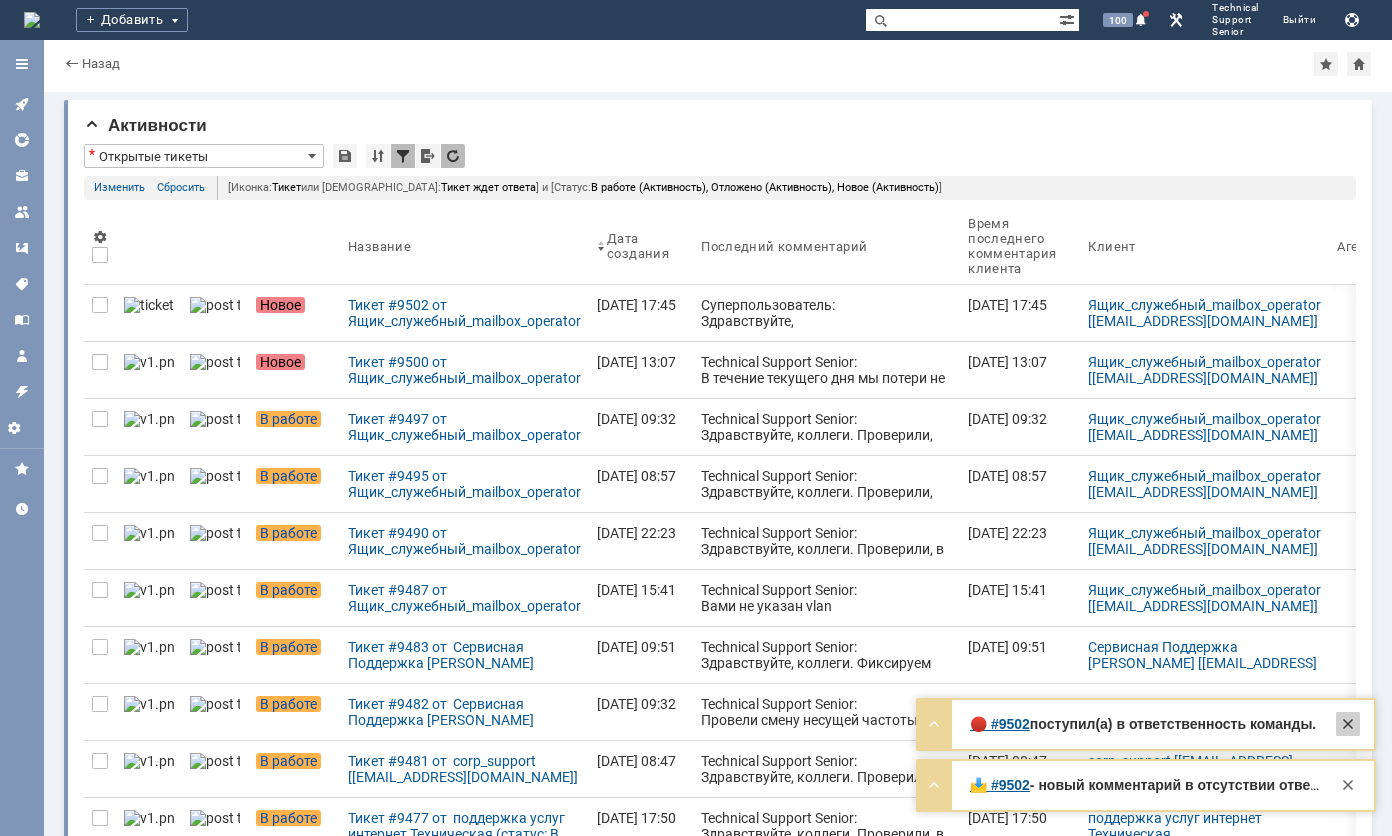 click at bounding box center [1348, 724] 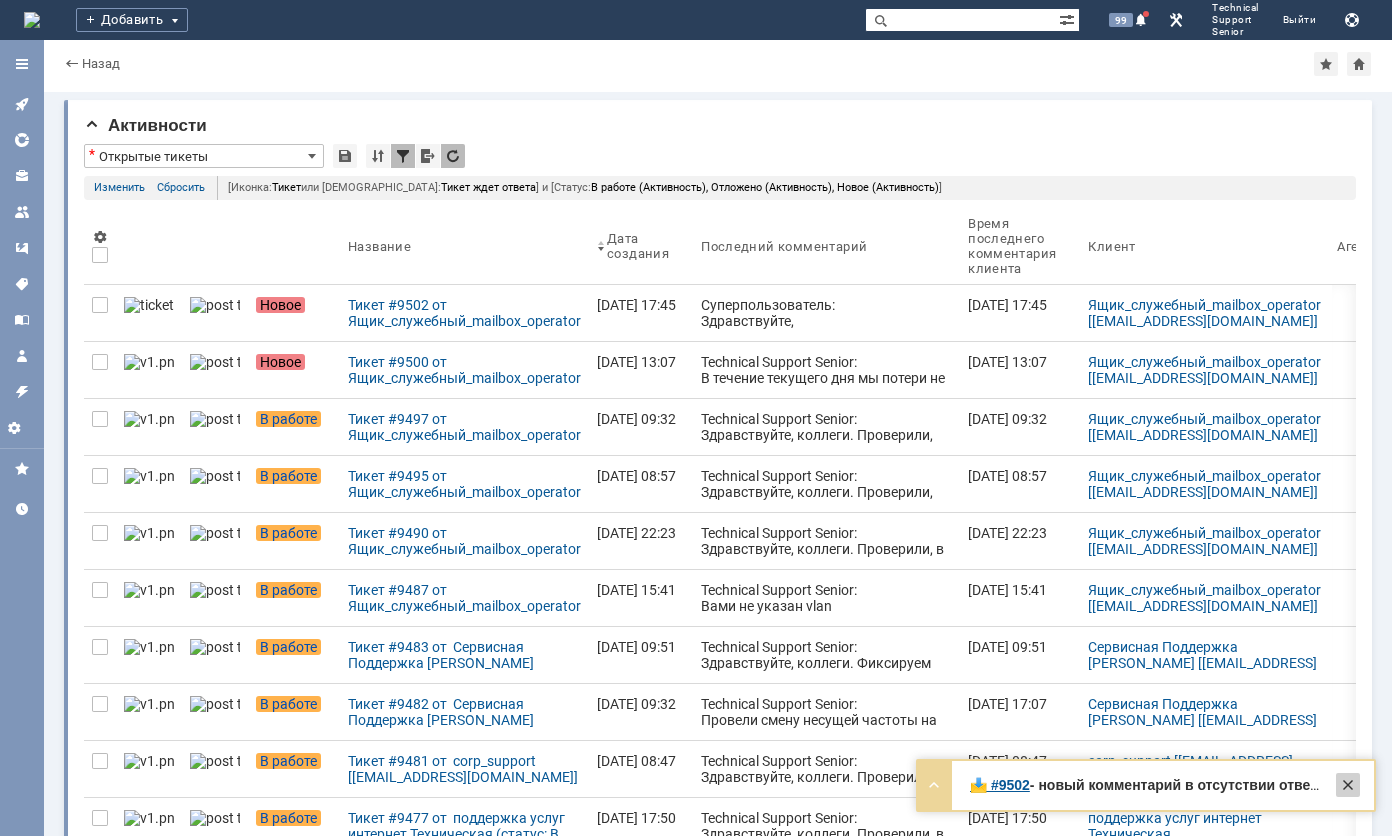 click at bounding box center (1348, 785) 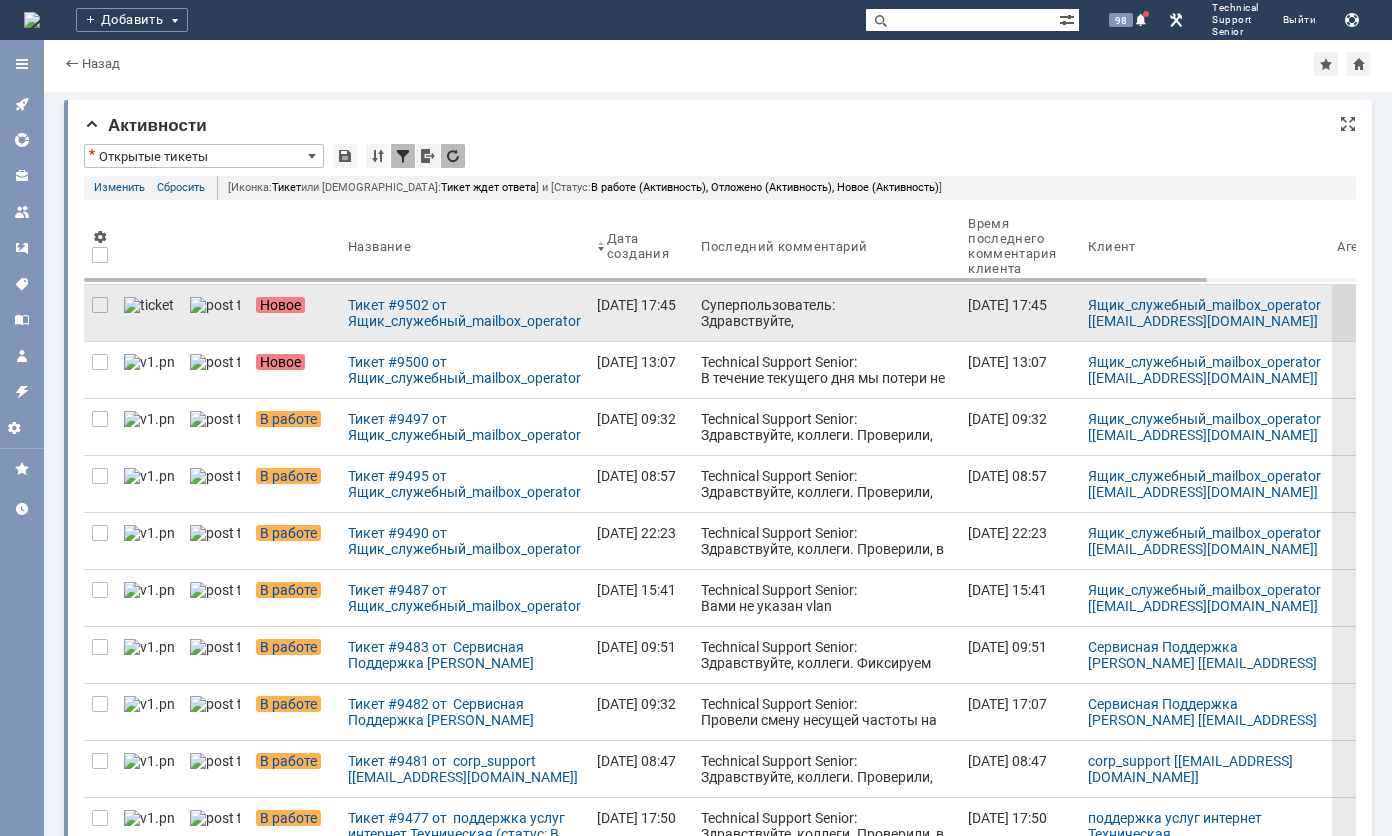 click on "Суперпользователь:
Здравствуйте, Ящик_служебный_mailbox_operator ! Ваше обращение зарегистрировано в Службе Технической поддержки РБС и будет обработано в ближайшее время. Отдел эксплуатации сети ООО "Региональные беспроводные сети"[PHONE_NUMBER] [DOMAIN_NAME]" at bounding box center (826, 369) 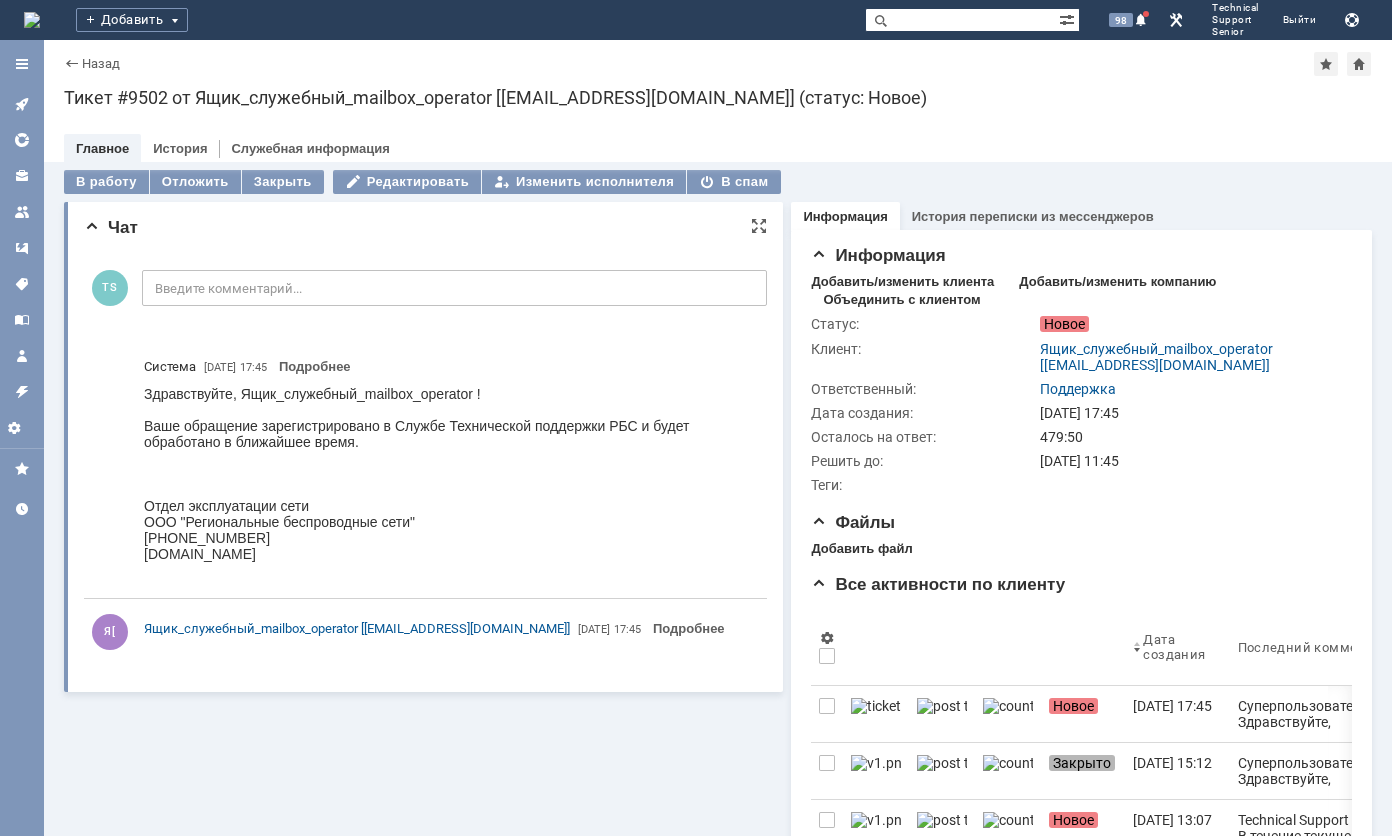 scroll, scrollTop: 0, scrollLeft: 0, axis: both 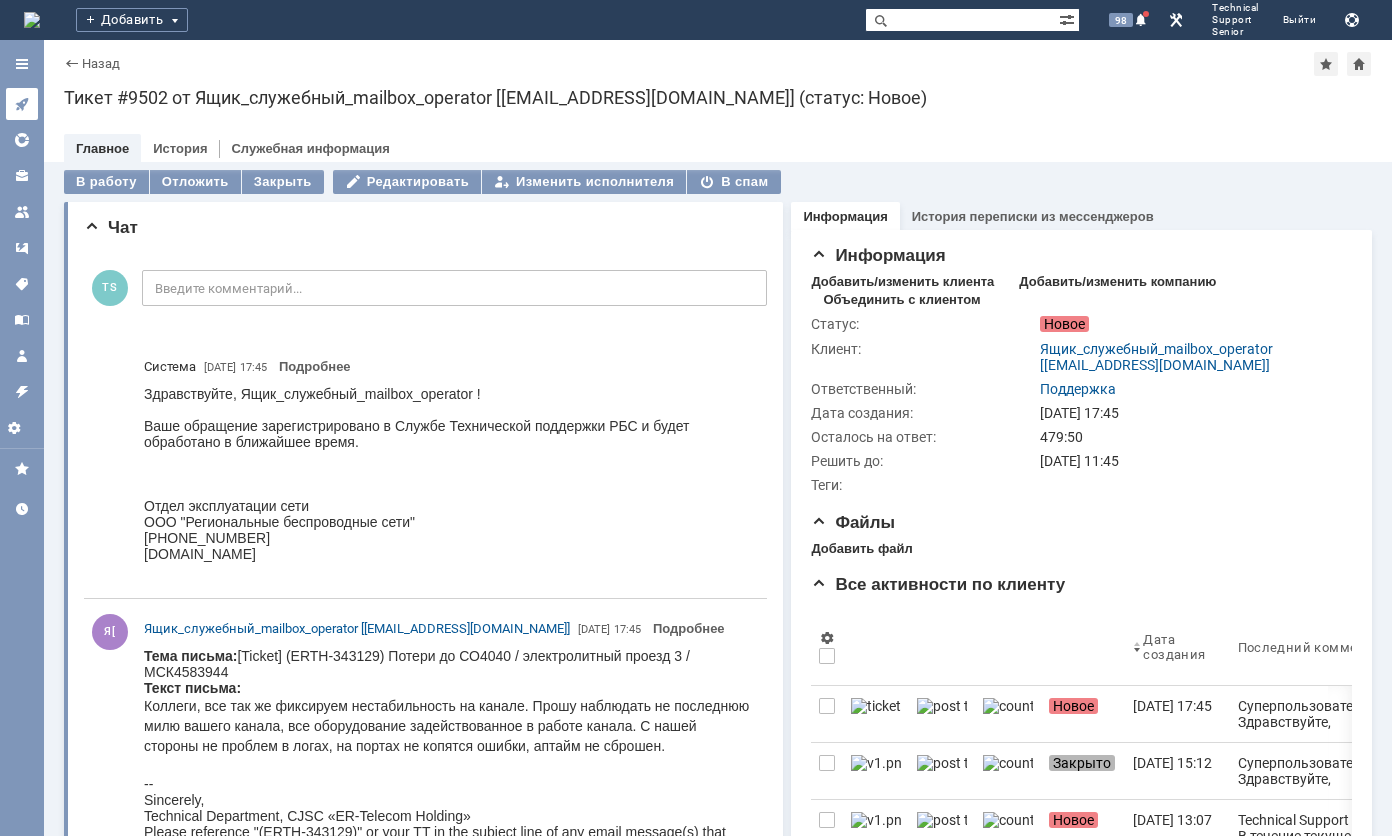 click at bounding box center [22, 104] 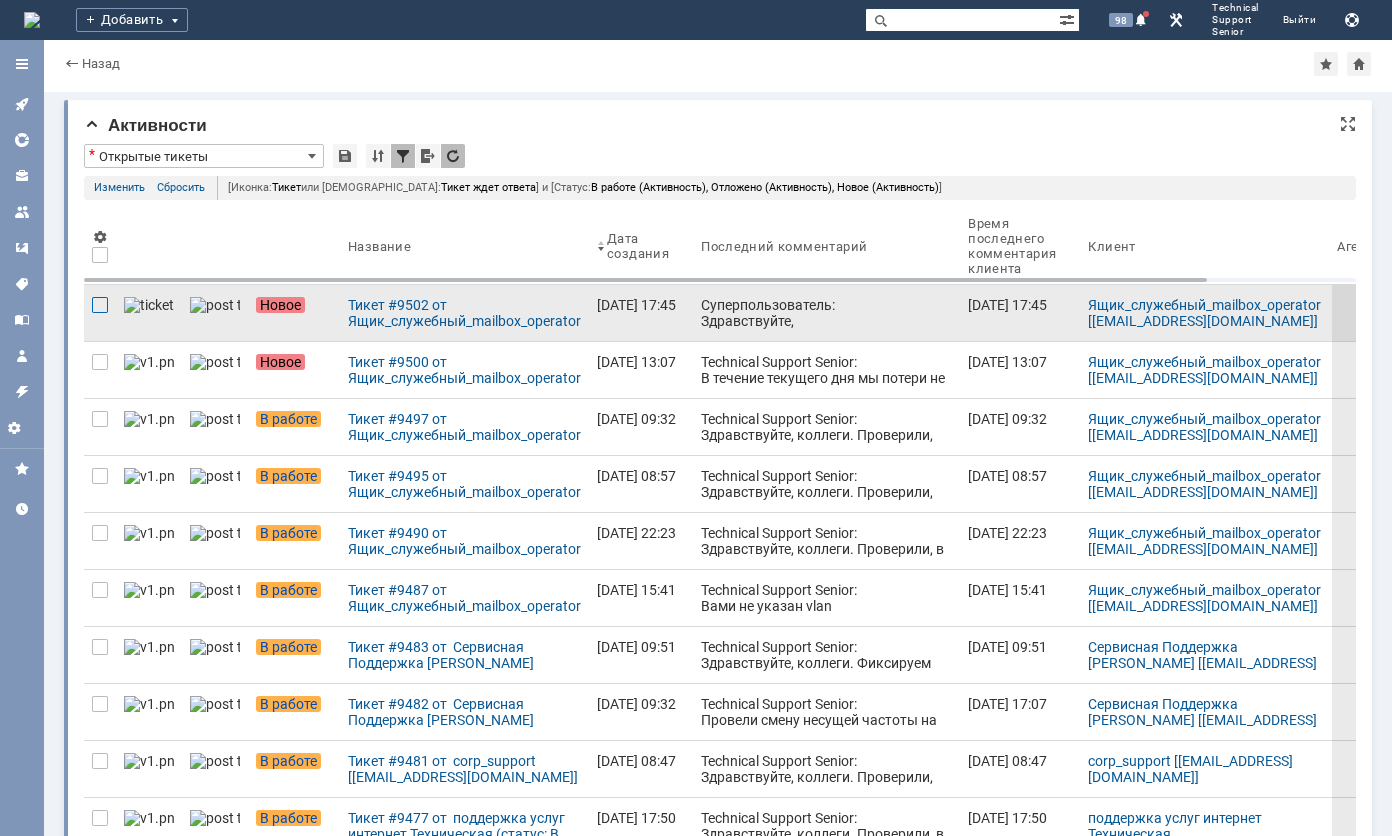 click at bounding box center [100, 305] 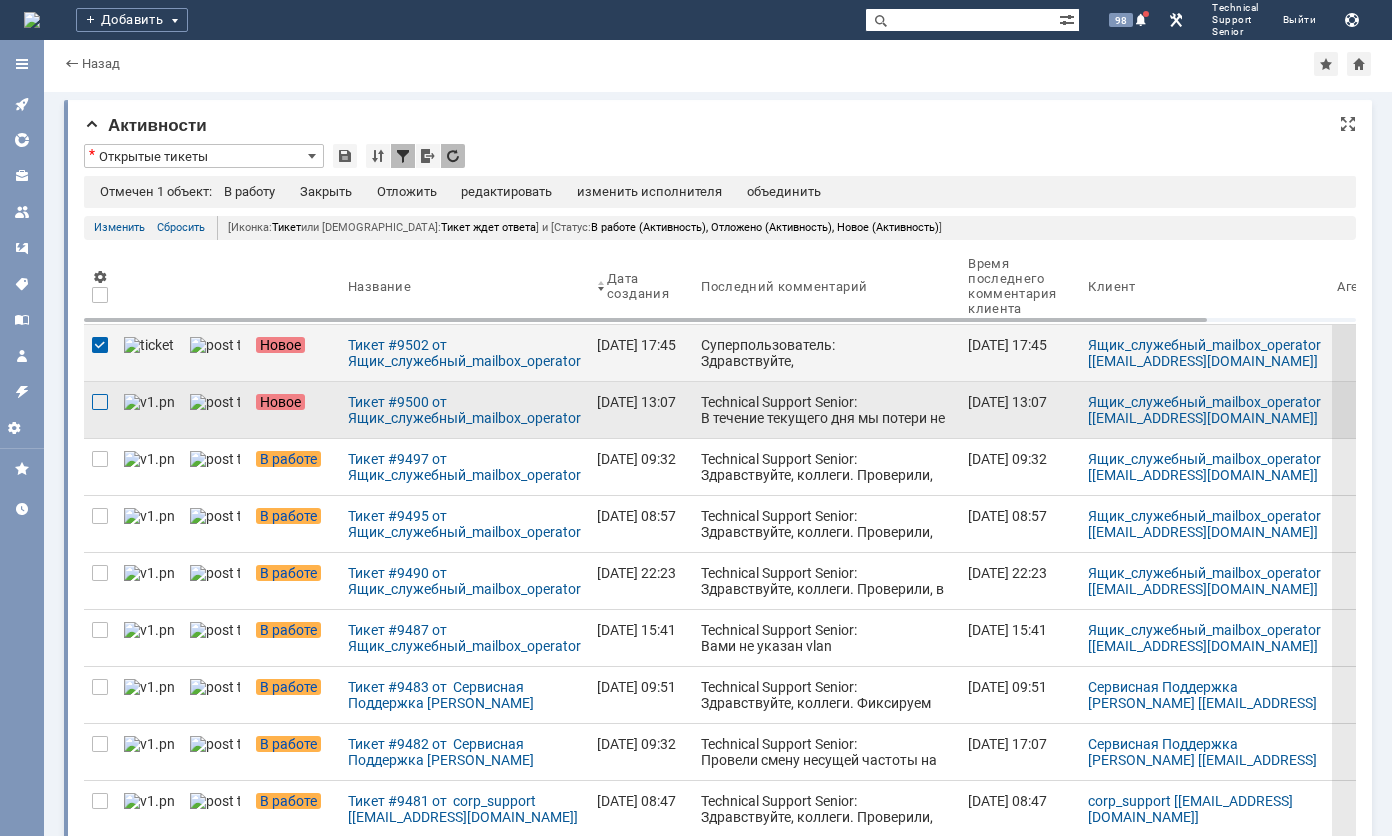 click at bounding box center [100, 402] 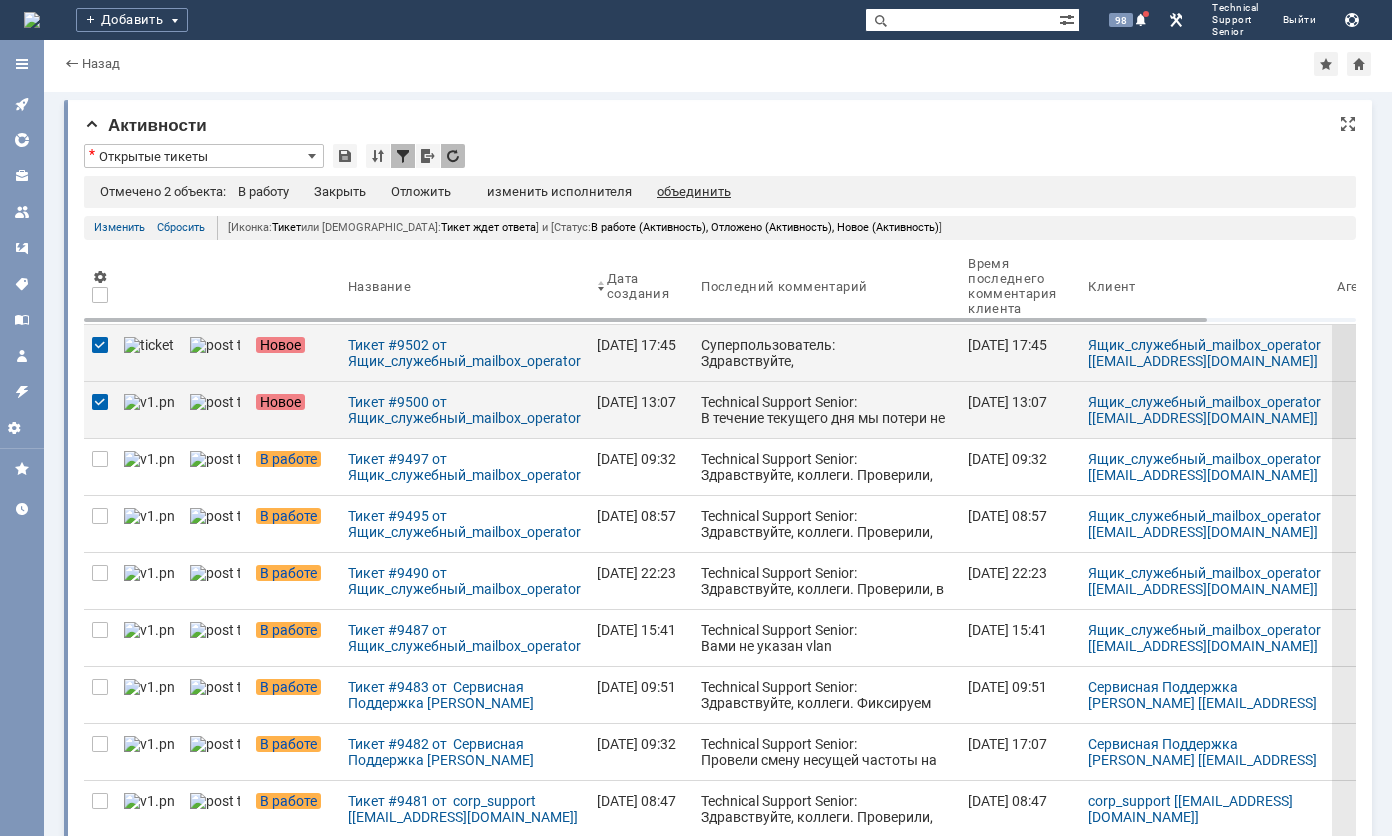 click on "объединить" at bounding box center (694, 192) 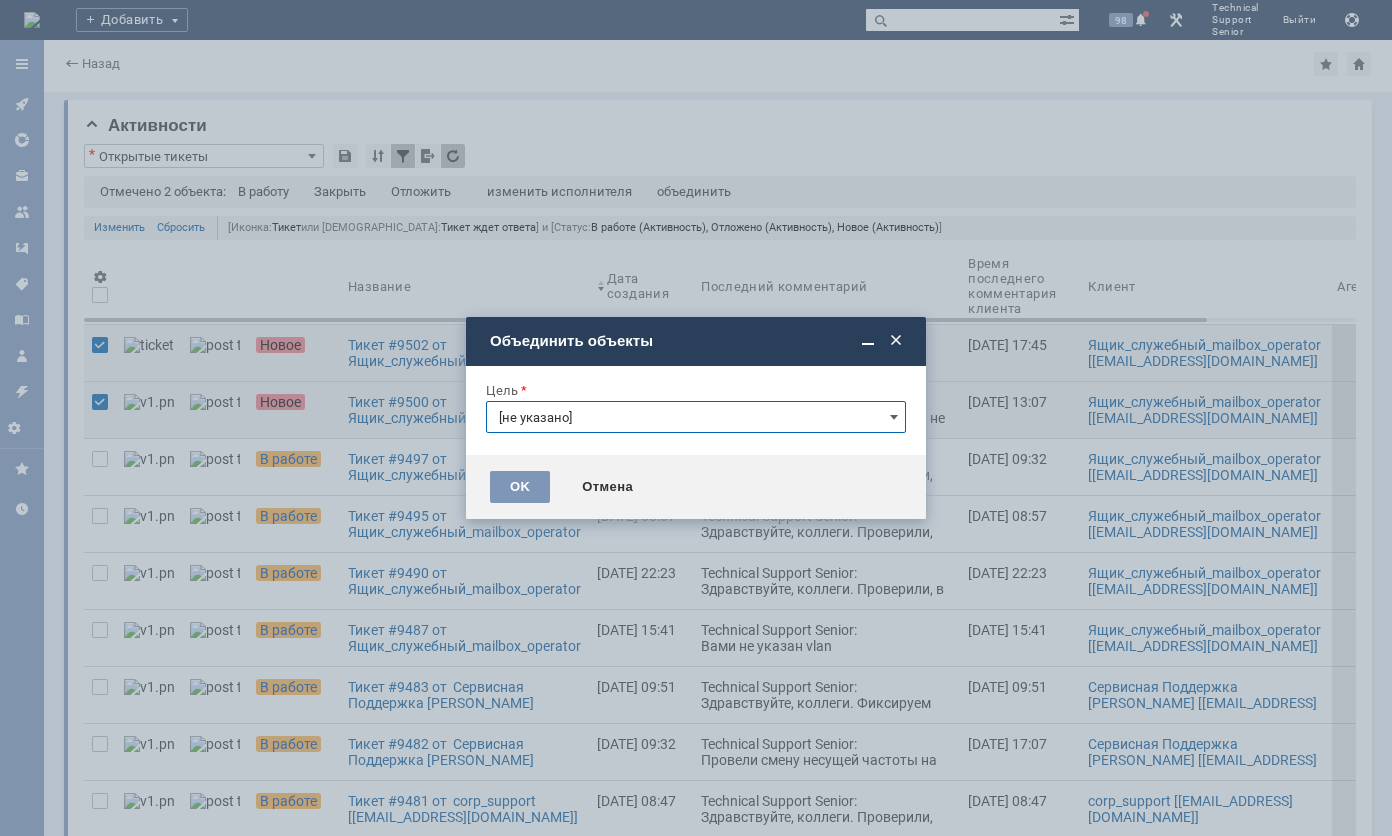 click on "[не указано]" at bounding box center [696, 417] 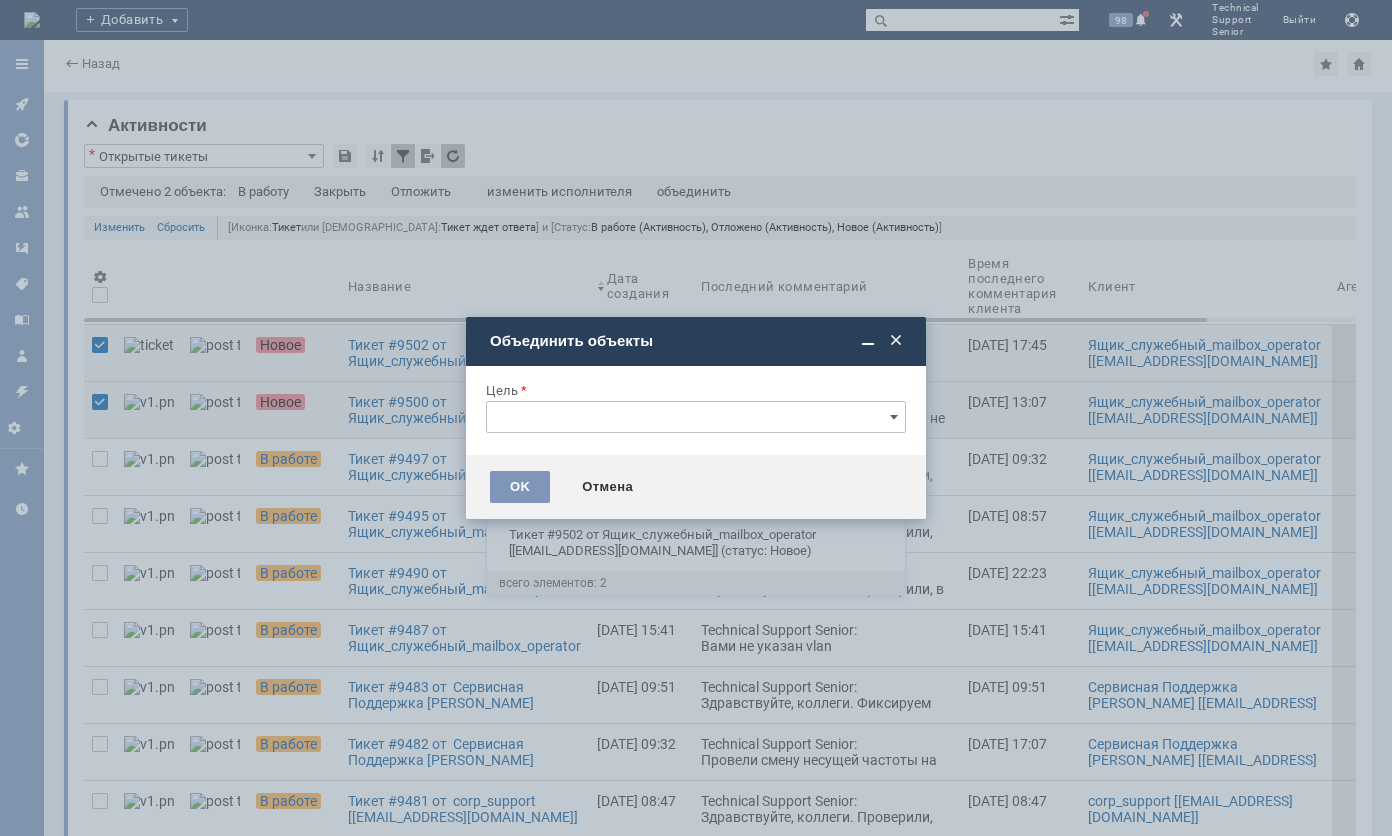 click on "Тикет #9500 от  Ящик_служебный_mailbox_operator [[EMAIL_ADDRESS][DOMAIN_NAME]] (статус: Новое)" at bounding box center (696, 494) 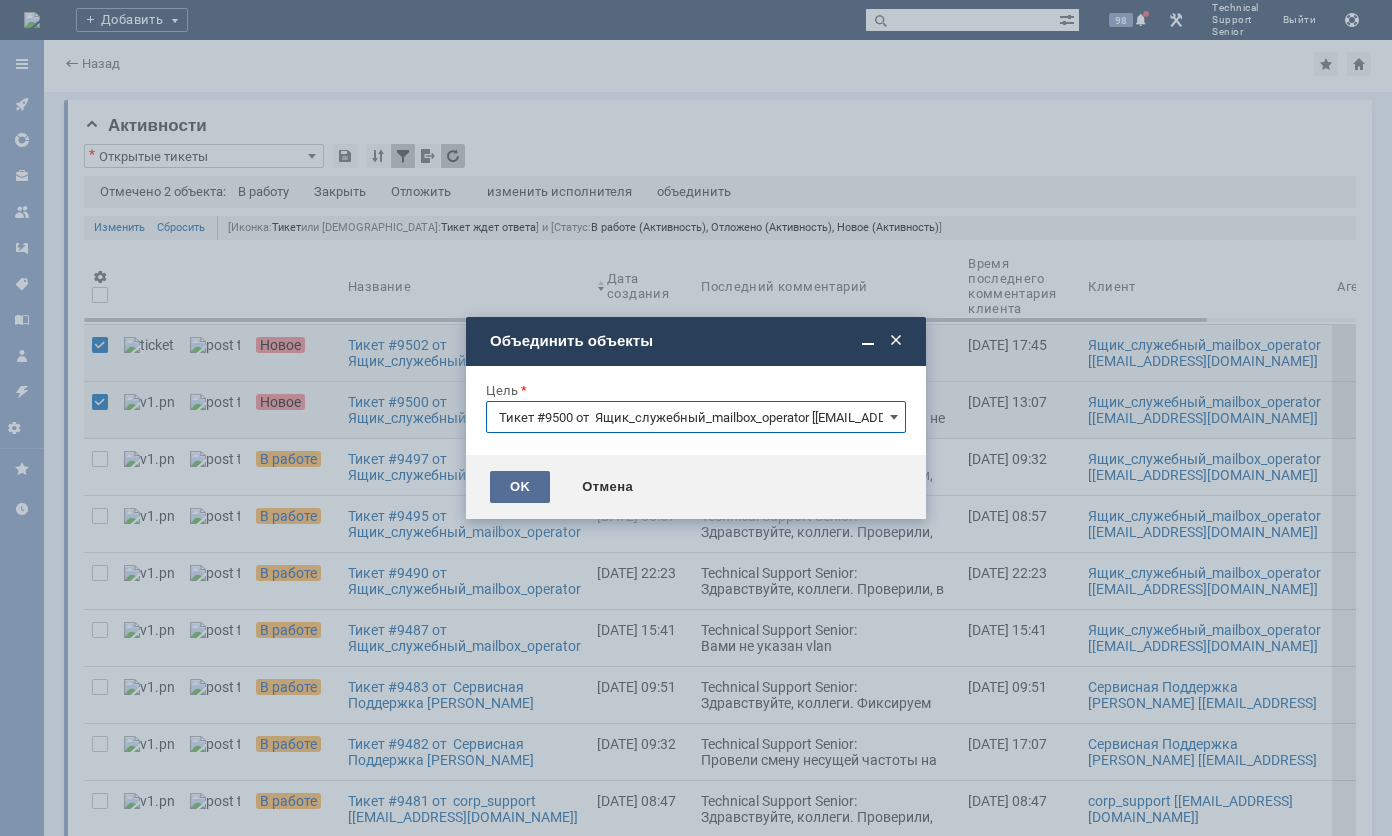 type on "Тикет #9500 от  Ящик_служебный_mailbox_operator [[EMAIL_ADDRESS][DOMAIN_NAME]] (статус: Новое)" 